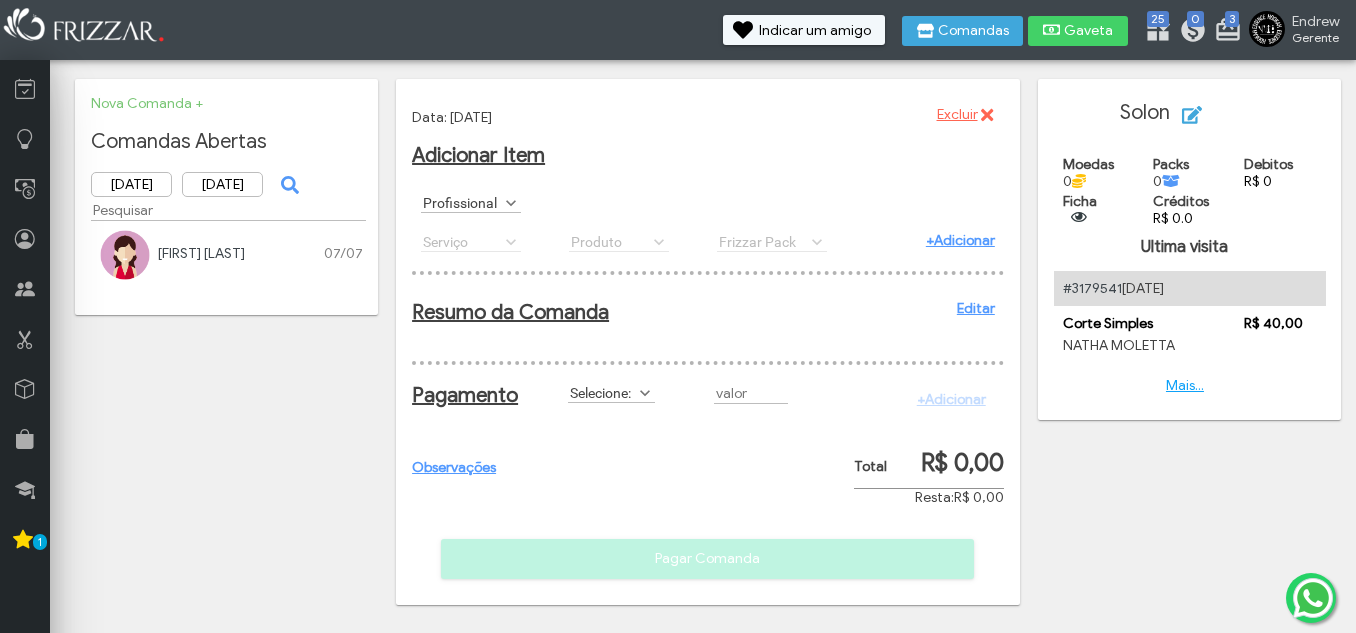 scroll, scrollTop: 0, scrollLeft: 0, axis: both 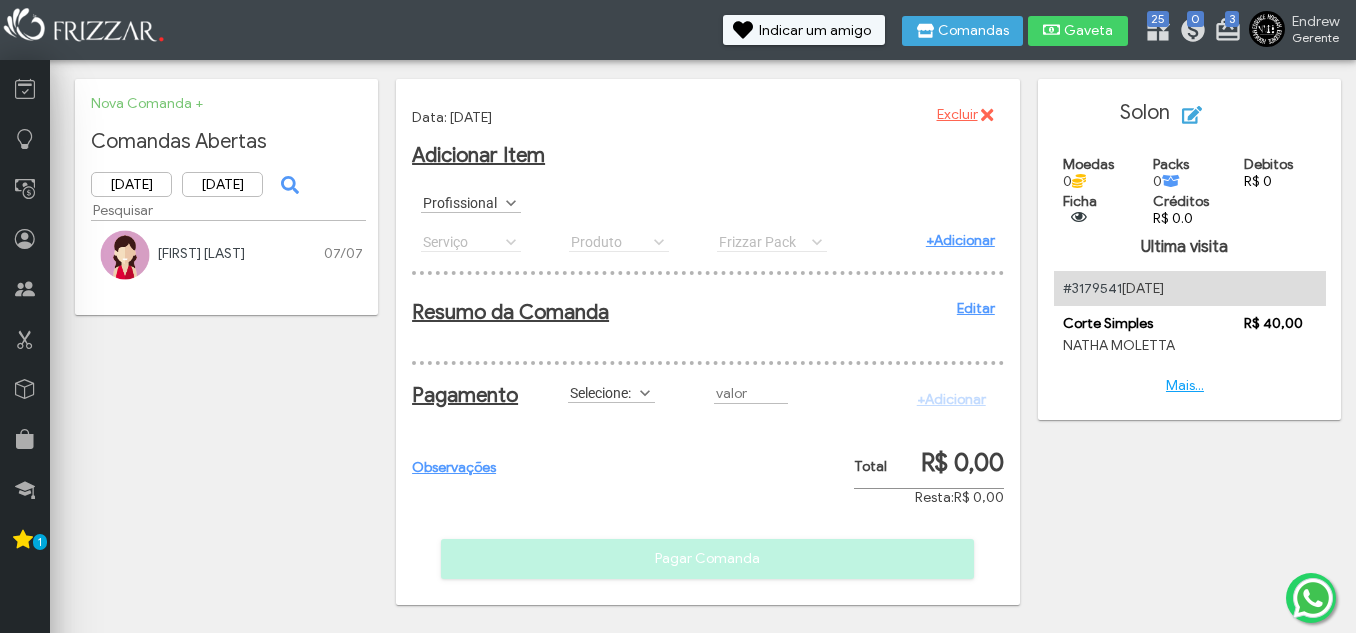 click on "https://admin.frizzar.com.br/pagamento/vzhxmxr?acao=pagamento&agendamentoCod=NULL&comandaCod=3490246
Data: [DATE]
Excluir ui-button
Adicionar Item
Profissional [FIRST] [LAST] [LAST] Profissional
Serviço AGUA C/G AGUA S/G Barba Completa Barba Desenhada  Cabelo e Barba Corte Maquina Corte Militar  Corte Navalhado Corte Simples ENERGETICO MONSTER  LONG  Luzes  Pintura  Plano Cabelo e Barba  Plano Corte Navalhado Plano Corte Simples Platinado  REFRI 600ML REFRI LATA  Sobrancelha  Serviço Serviço AGUA C/G AGUA S/G Barba Completa Barba Desenhada  Cabelo e Barba Corte Maquina Corte Militar  Corte Navalhado Corte Simples ENERGETICO MONSTER  LONG  Luzes  Pintura  Plano Cabelo e Barba  Plano Corte Navalhado Plano Corte Simples Platinado  REFRI 600ML" at bounding box center [708, 185] 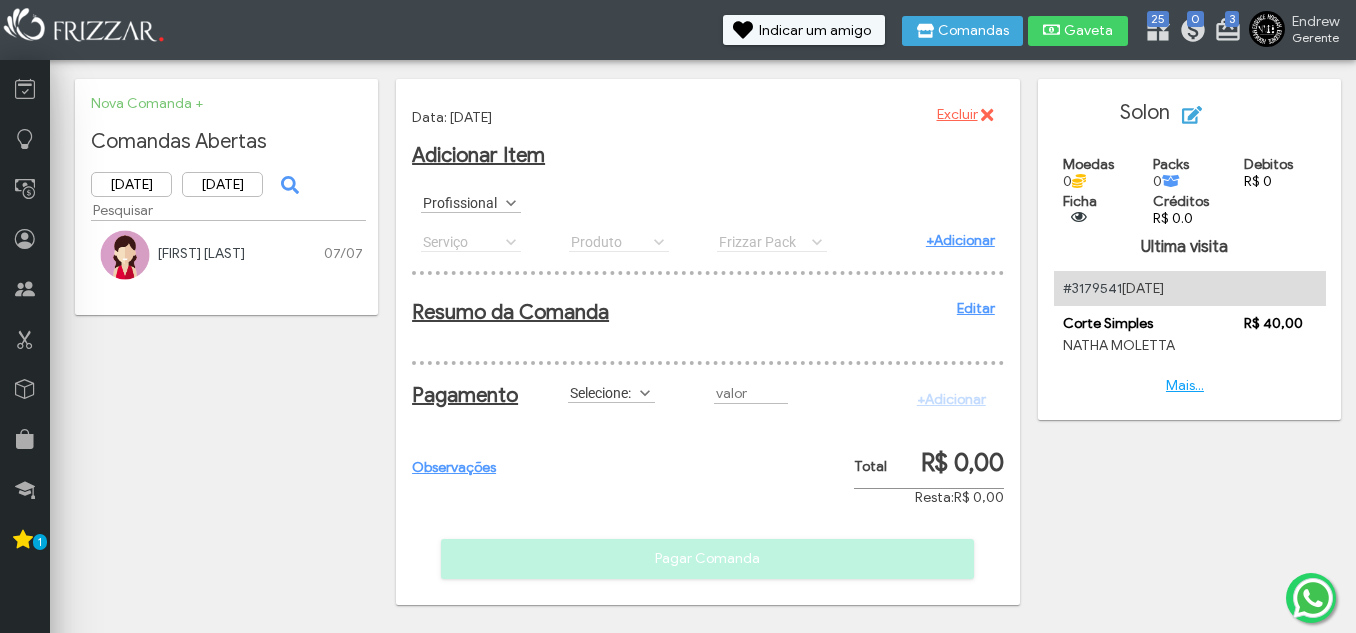 click on "https://admin.frizzar.com.br/pagamento/vzhxmxr?acao=pagamento&agendamentoCod=NULL&comandaCod=3490246
Data: [DATE]
Excluir ui-button
Adicionar Item
Profissional [FIRST] [LAST] [LAST] Profissional
Serviço AGUA C/G AGUA S/G Barba Completa Barba Desenhada  Cabelo e Barba Corte Maquina Corte Militar  Corte Navalhado Corte Simples ENERGETICO MONSTER  LONG  Luzes  Pintura  Plano Cabelo e Barba  Plano Corte Navalhado Plano Corte Simples Platinado  REFRI 600ML REFRI LATA  Sobrancelha  Serviço Serviço AGUA C/G AGUA S/G Barba Completa Barba Desenhada  Cabelo e Barba Corte Maquina Corte Militar  Corte Navalhado Corte Simples ENERGETICO MONSTER  LONG  Luzes  Pintura  Plano Cabelo e Barba  Plano Corte Navalhado Plano Corte Simples Platinado  REFRI 600ML" at bounding box center (708, 185) 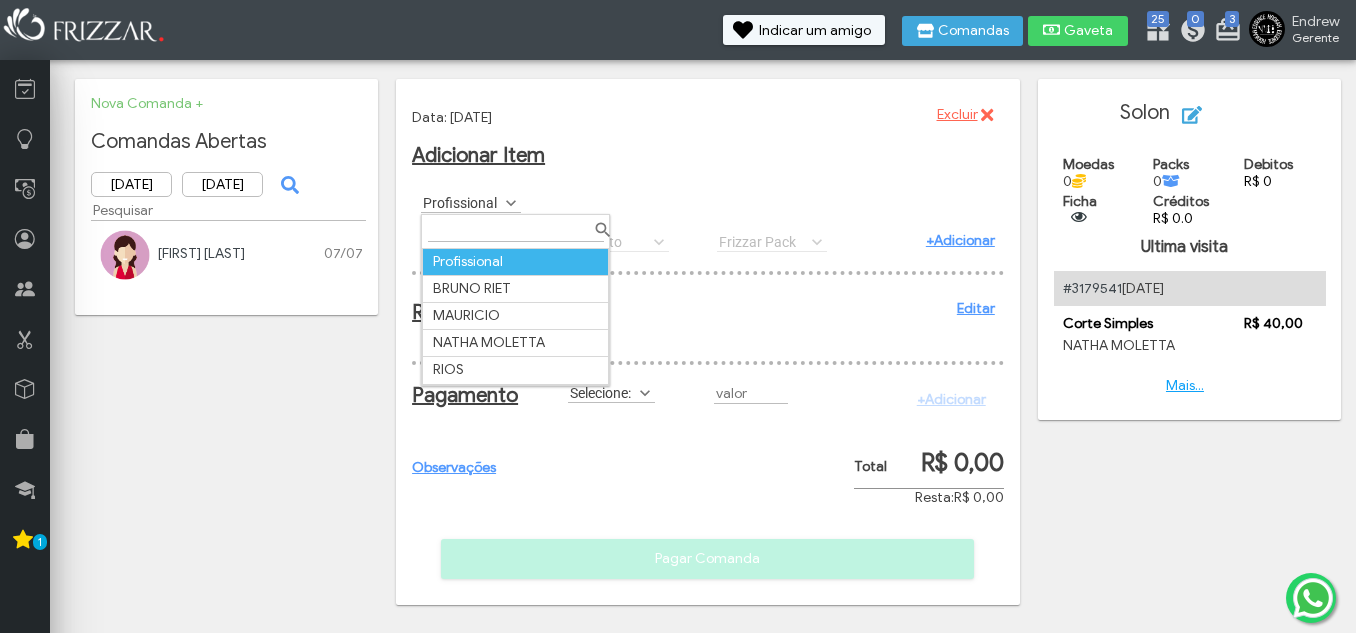scroll, scrollTop: 11, scrollLeft: 89, axis: both 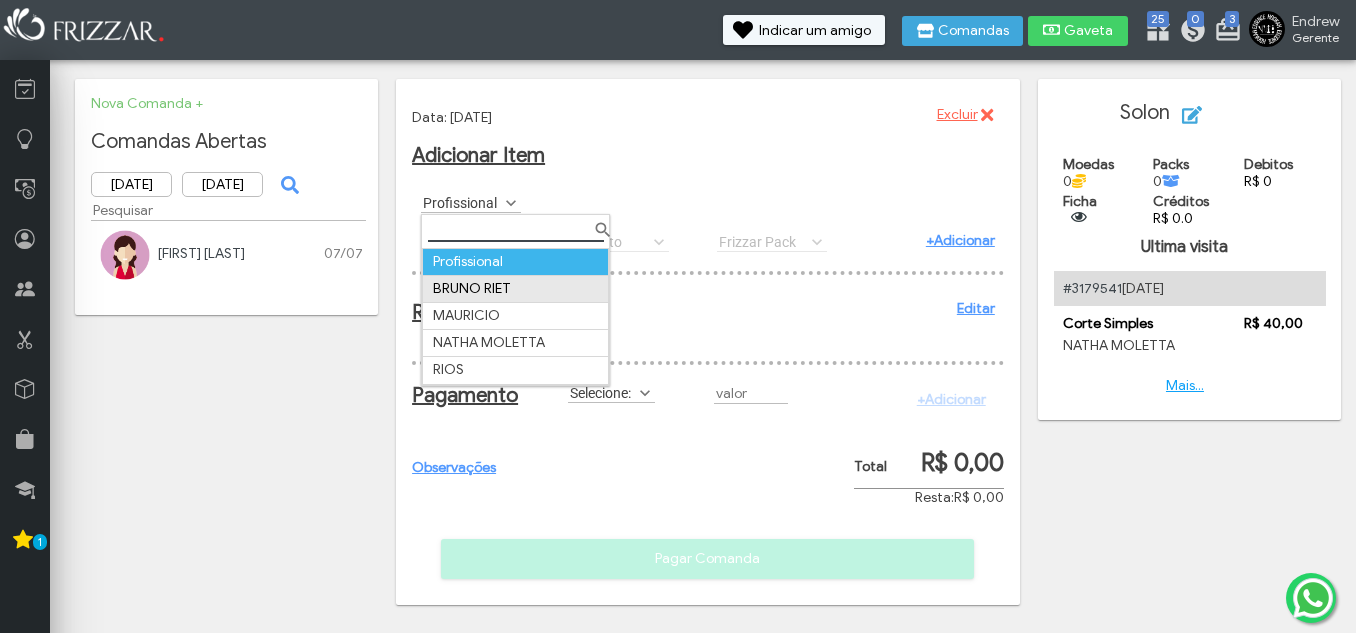 click on "BRUNO RIET" at bounding box center [516, 288] 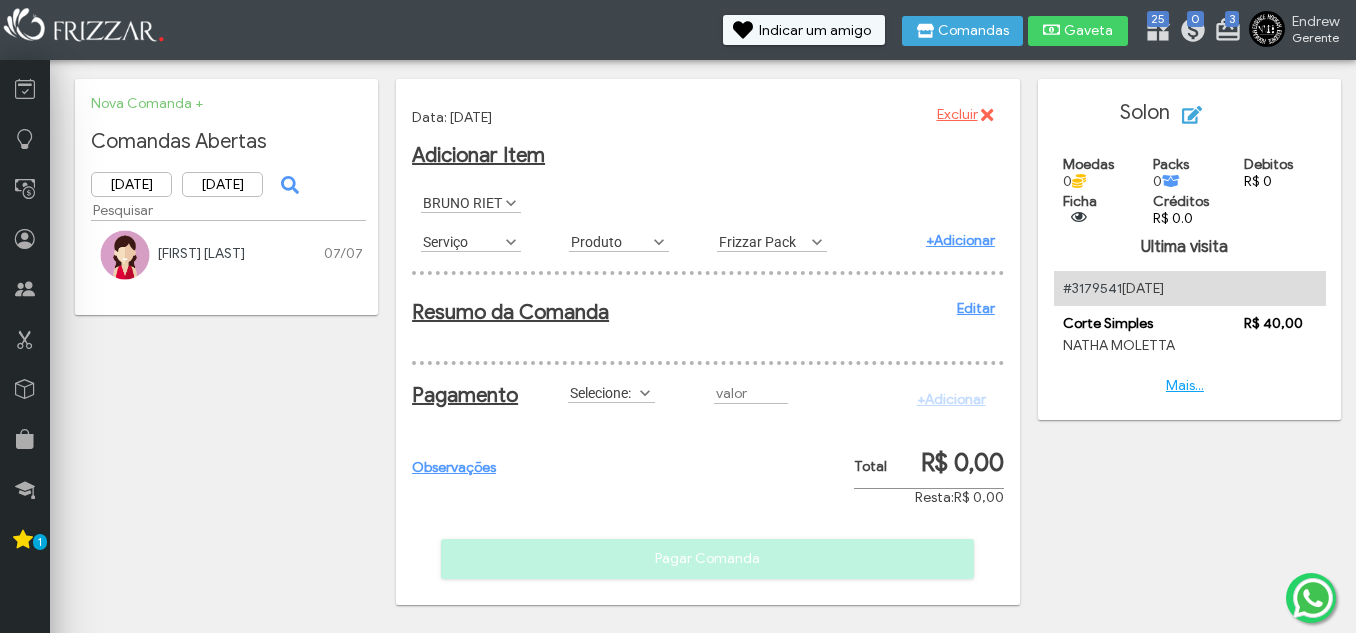 scroll, scrollTop: 11, scrollLeft: 89, axis: both 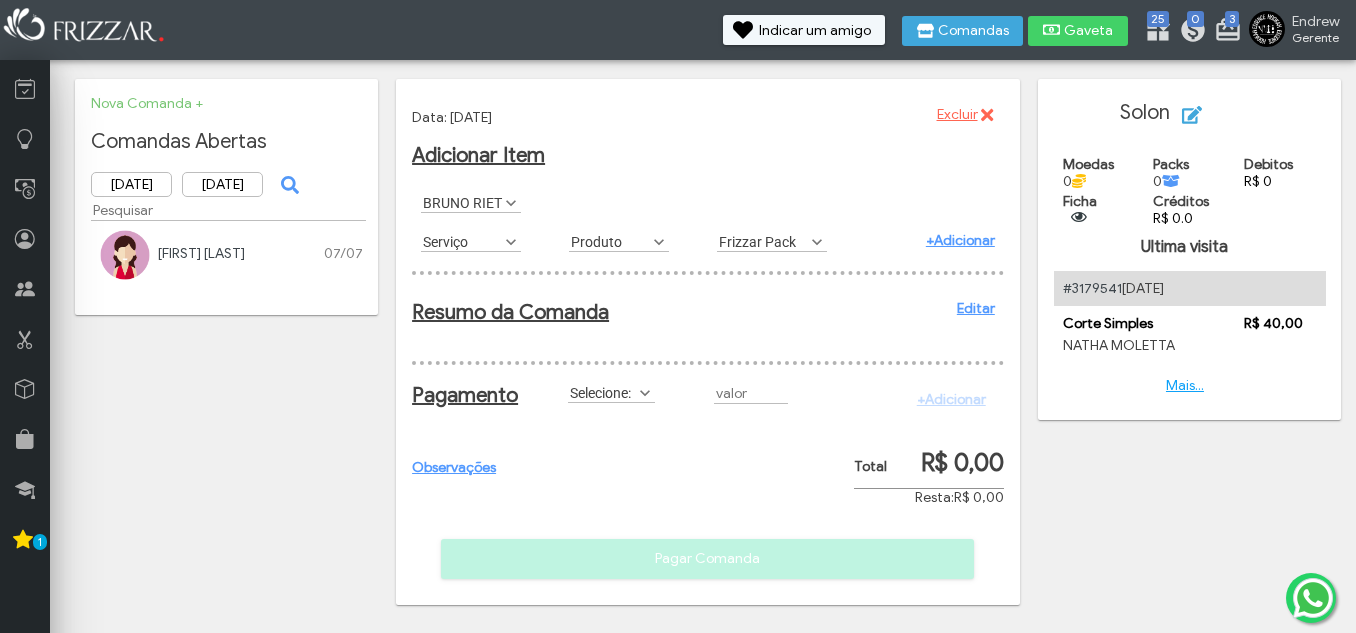 click on "Selecione:" at bounding box center (602, 392) 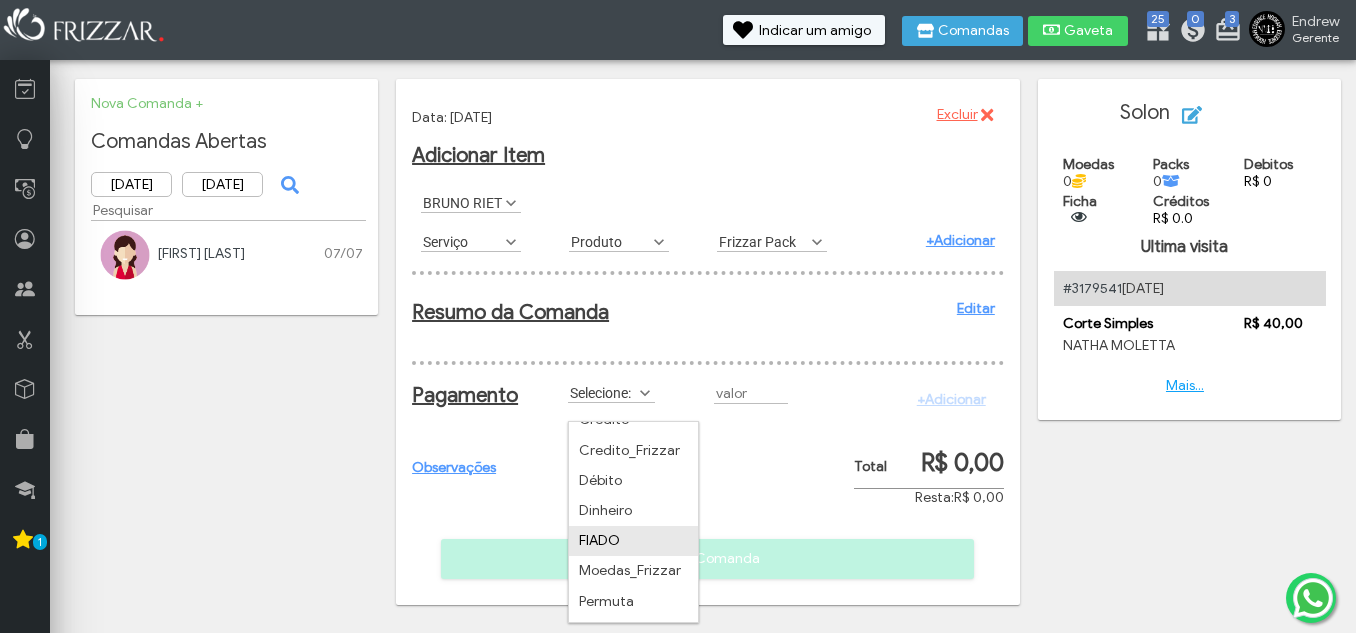 scroll, scrollTop: 72, scrollLeft: 0, axis: vertical 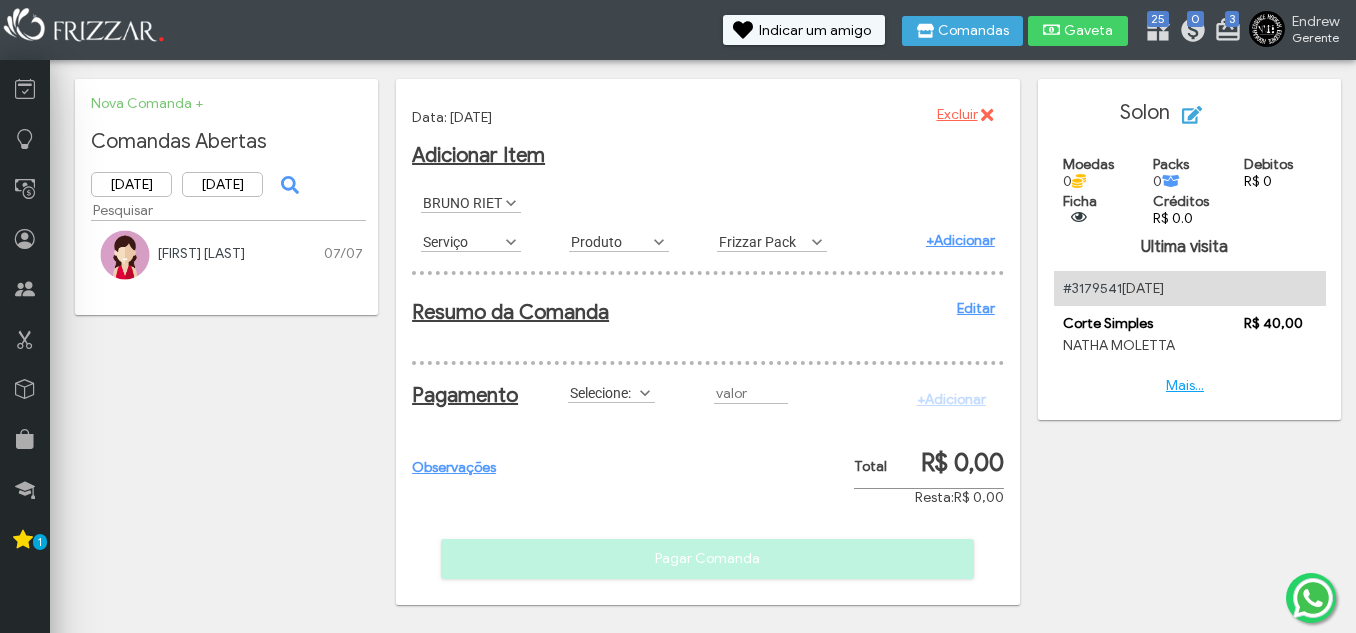click at bounding box center [645, 393] 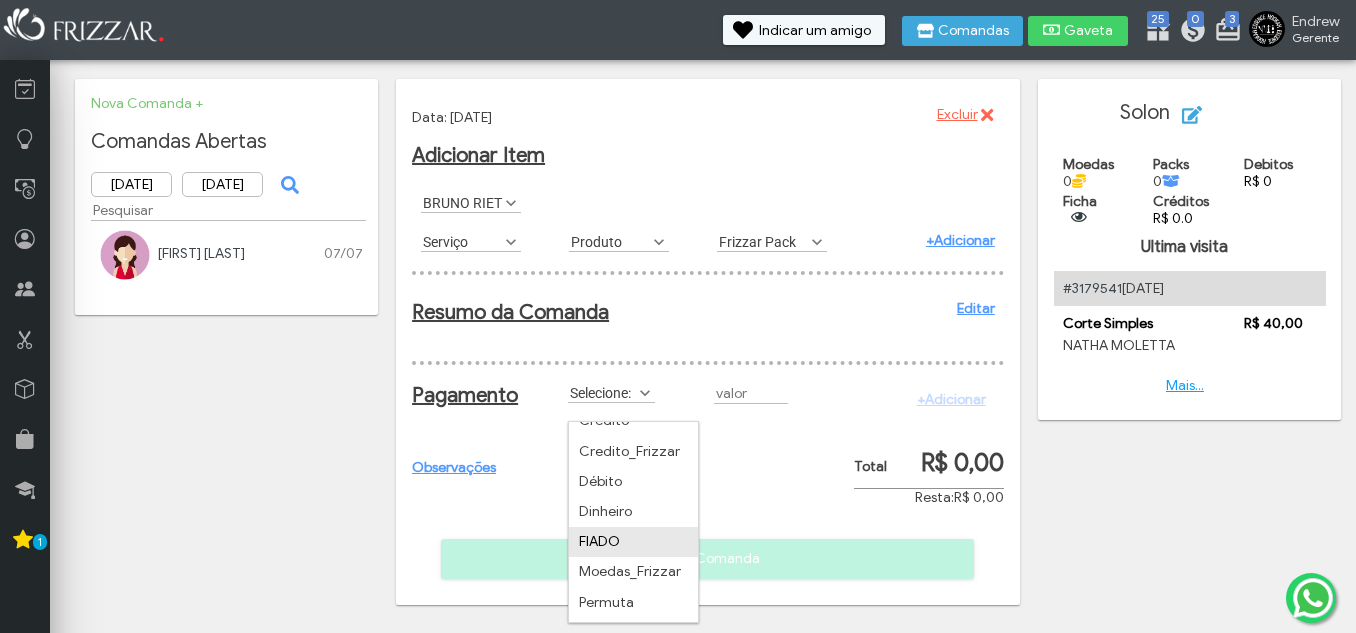 scroll, scrollTop: 72, scrollLeft: 0, axis: vertical 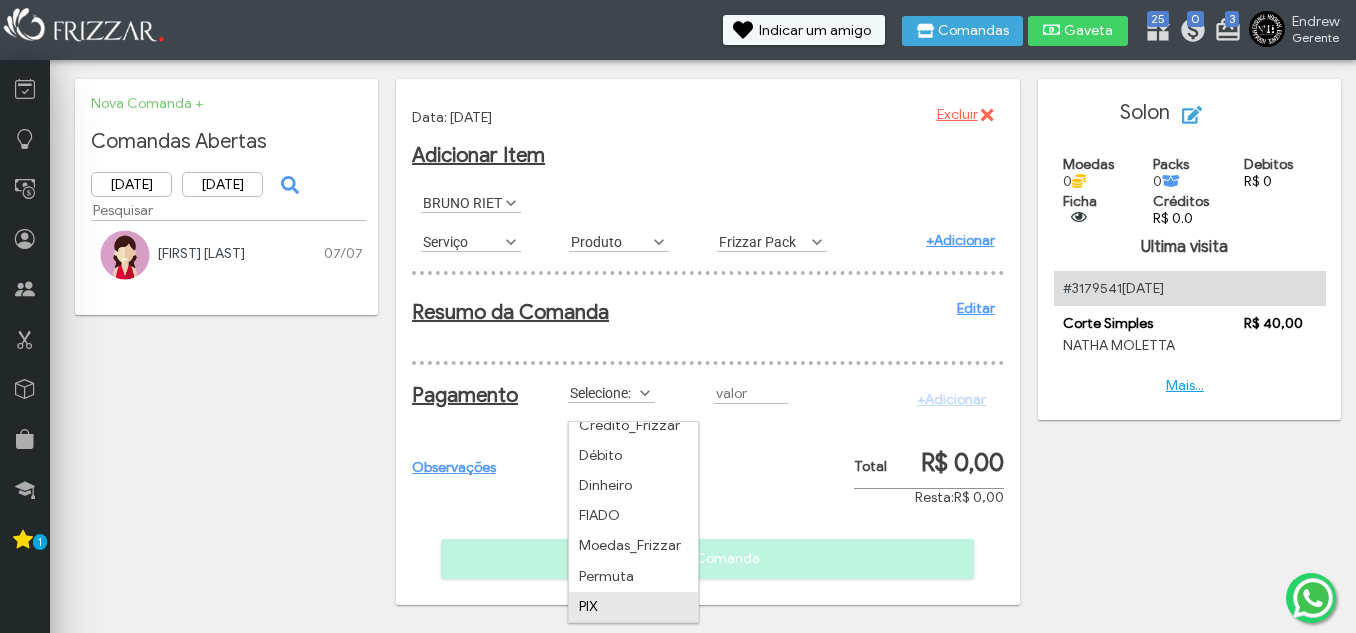click on "PIX" at bounding box center (633, 607) 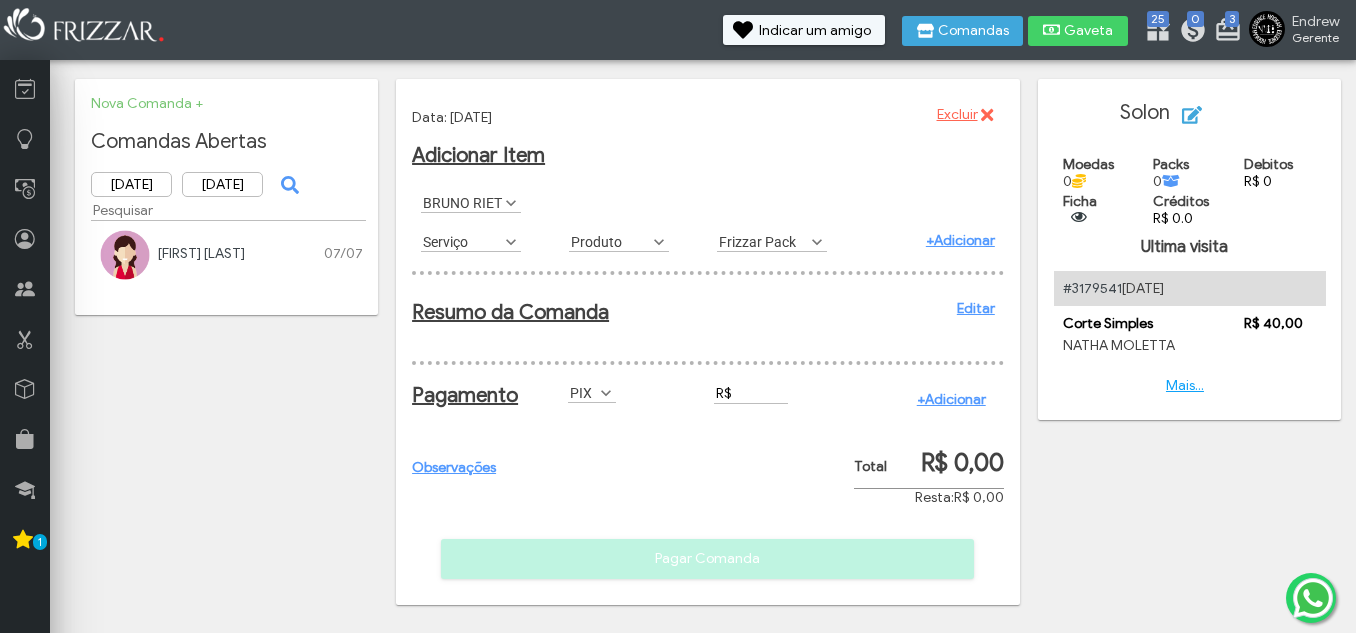 click on "R$" at bounding box center (751, 393) 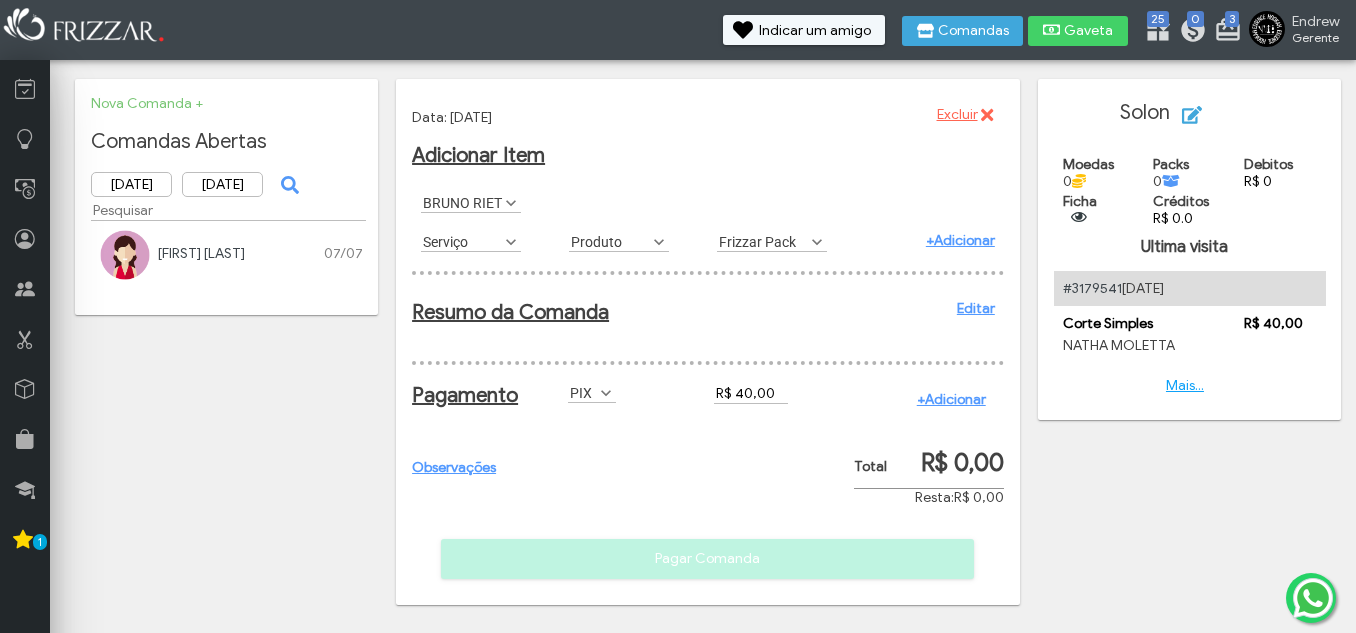 click on "+Adicionar" at bounding box center [951, 399] 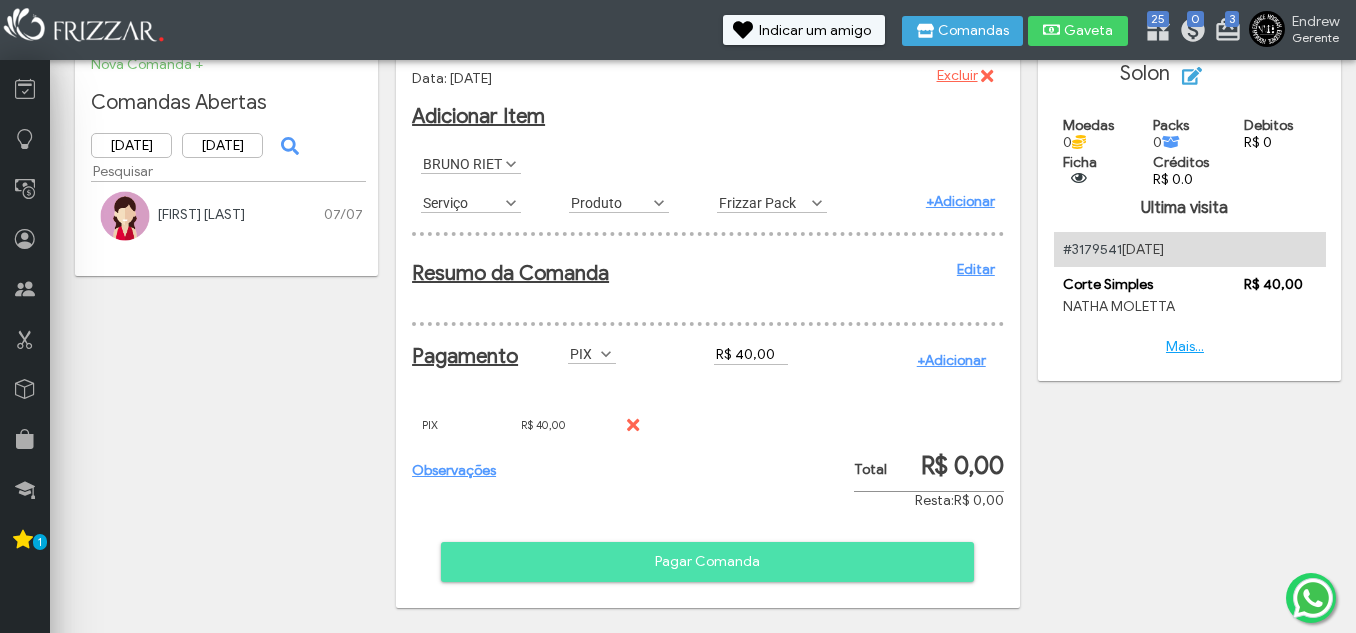 scroll, scrollTop: 56, scrollLeft: 0, axis: vertical 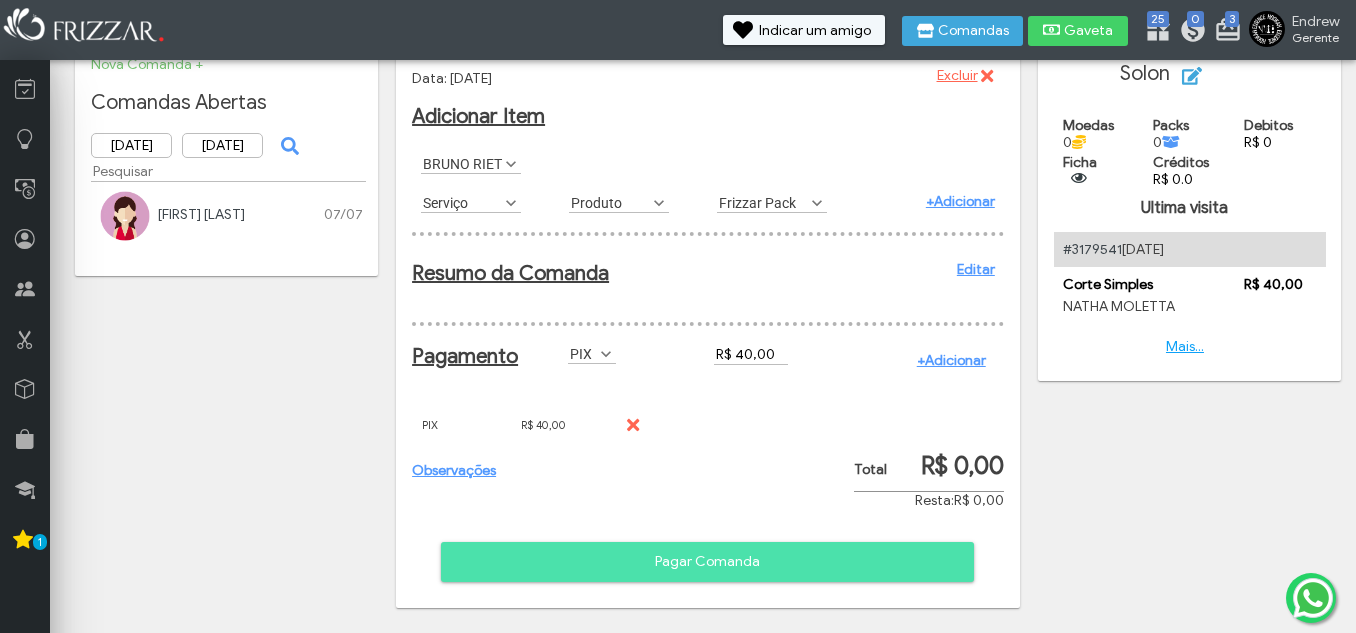click on "Observações Pagar Comanda" at bounding box center (708, 402) 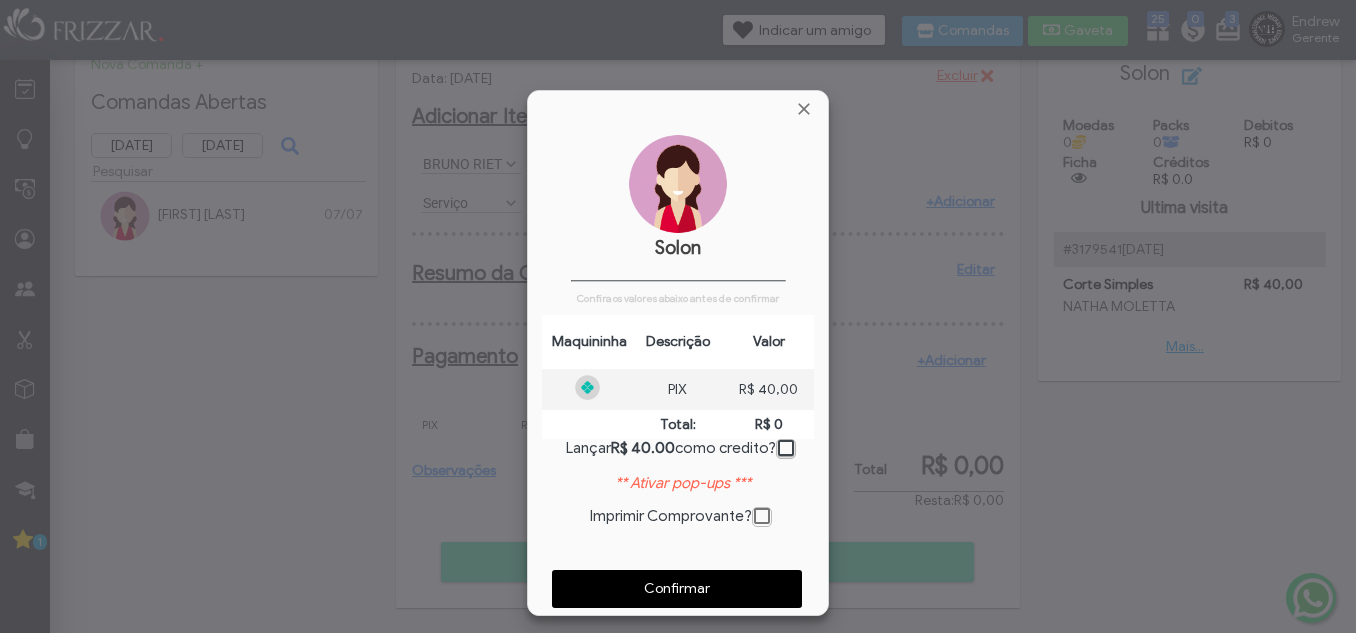 scroll, scrollTop: 10, scrollLeft: 11, axis: both 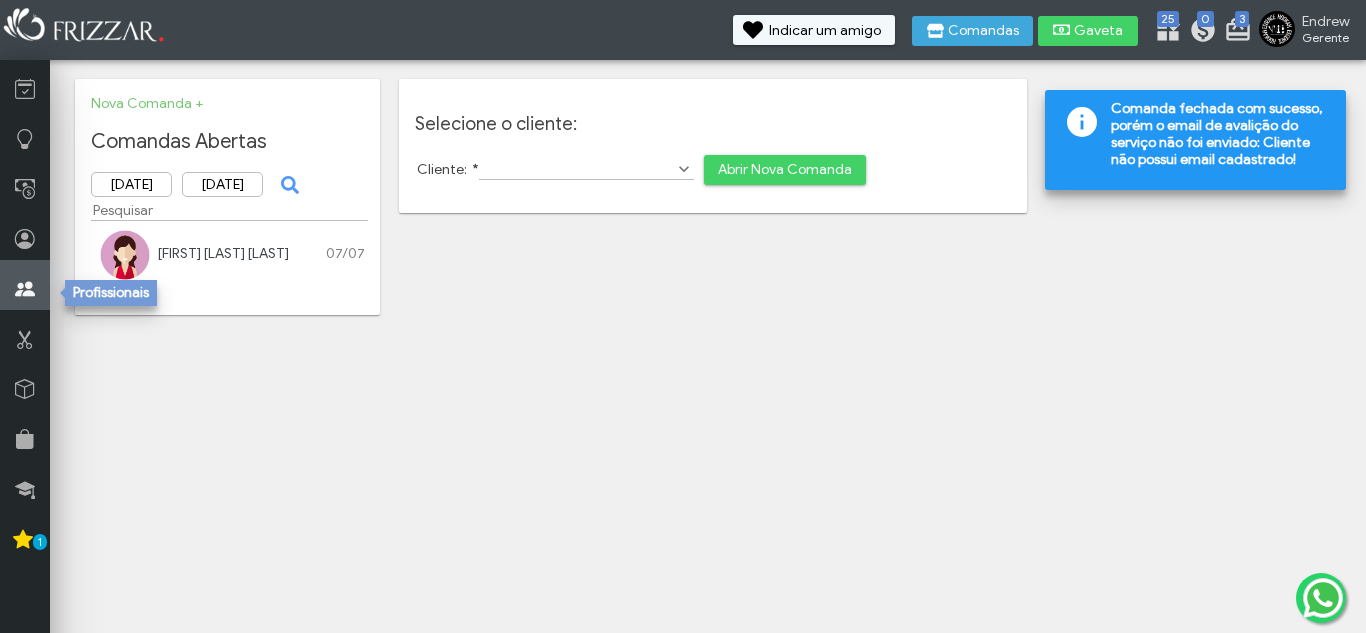click at bounding box center (25, 289) 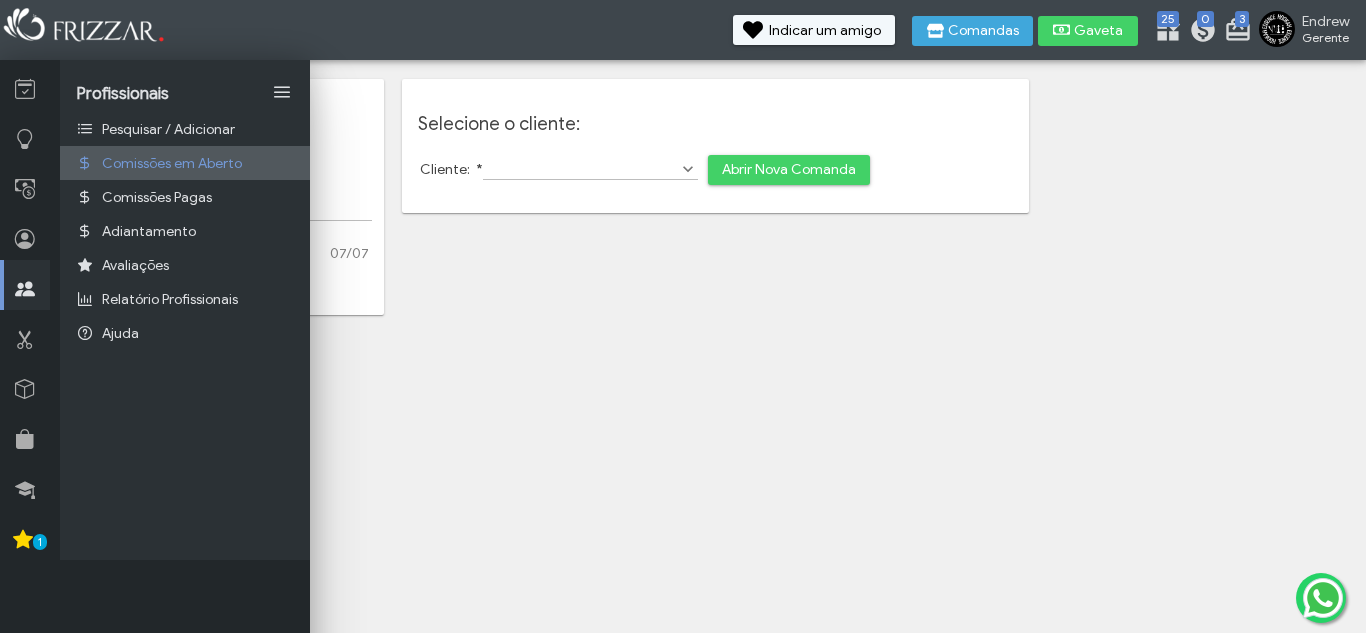 click on "Comissões em Aberto" at bounding box center (172, 163) 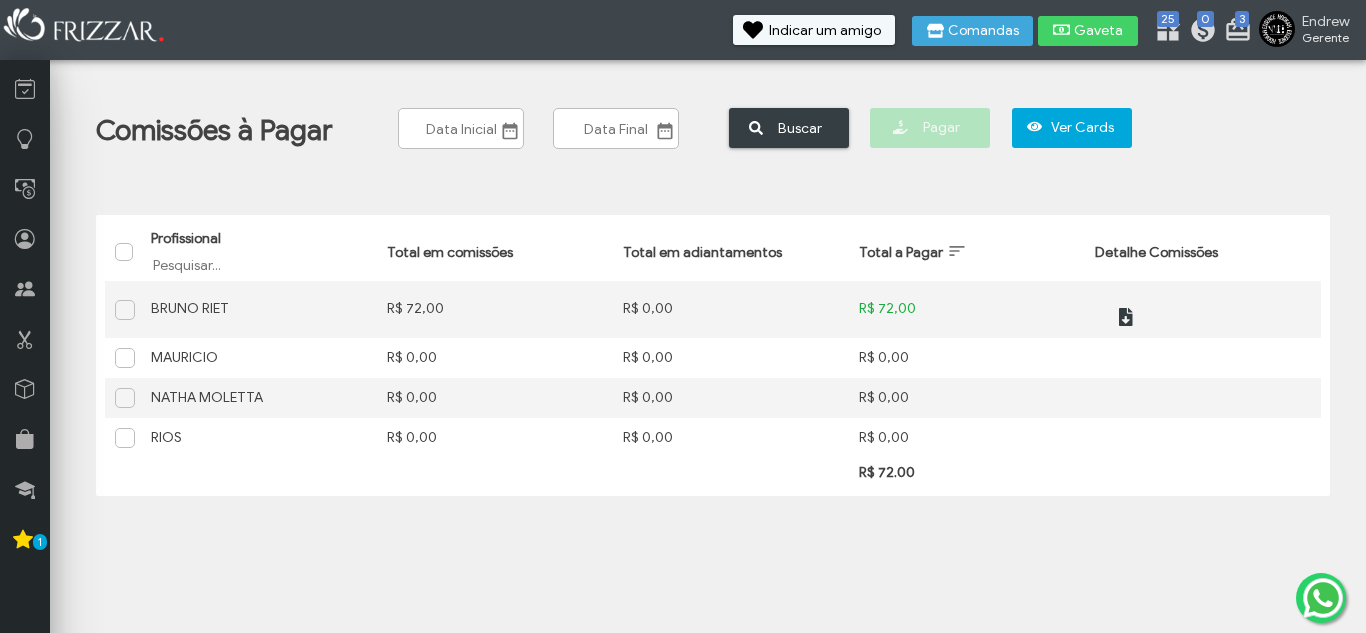 scroll, scrollTop: 0, scrollLeft: 0, axis: both 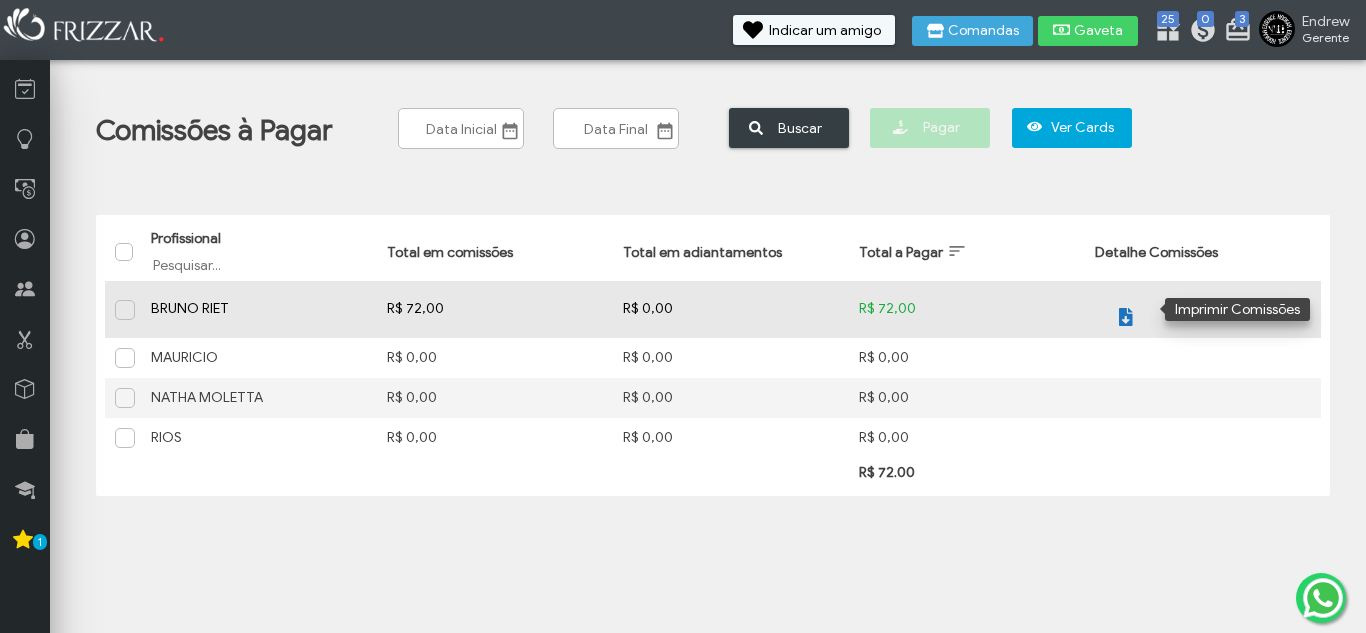 click at bounding box center [1126, 317] 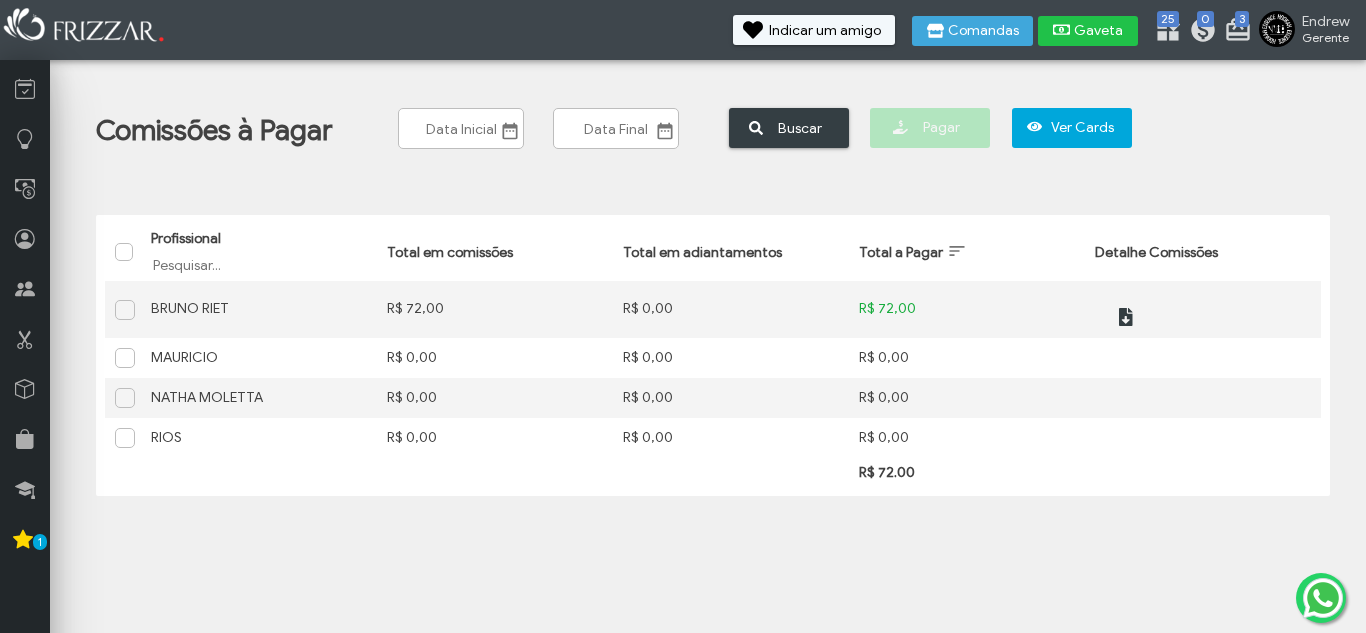 click on "Gaveta" at bounding box center (1099, 31) 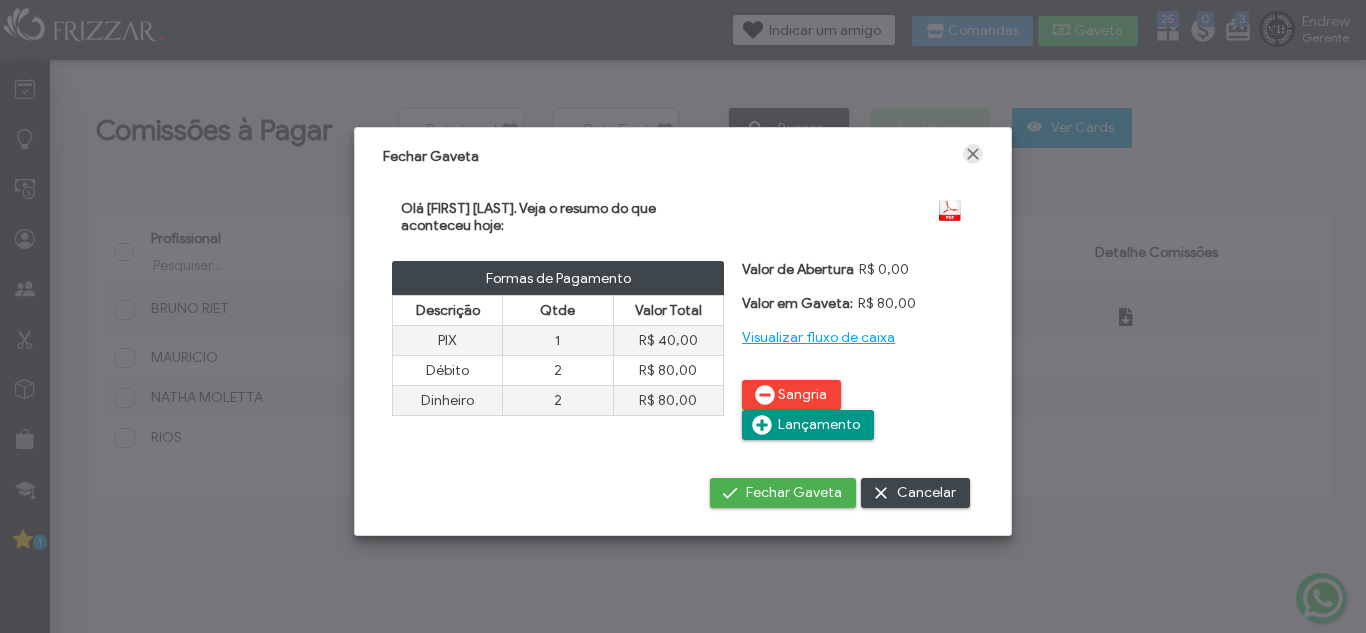 click at bounding box center (973, 154) 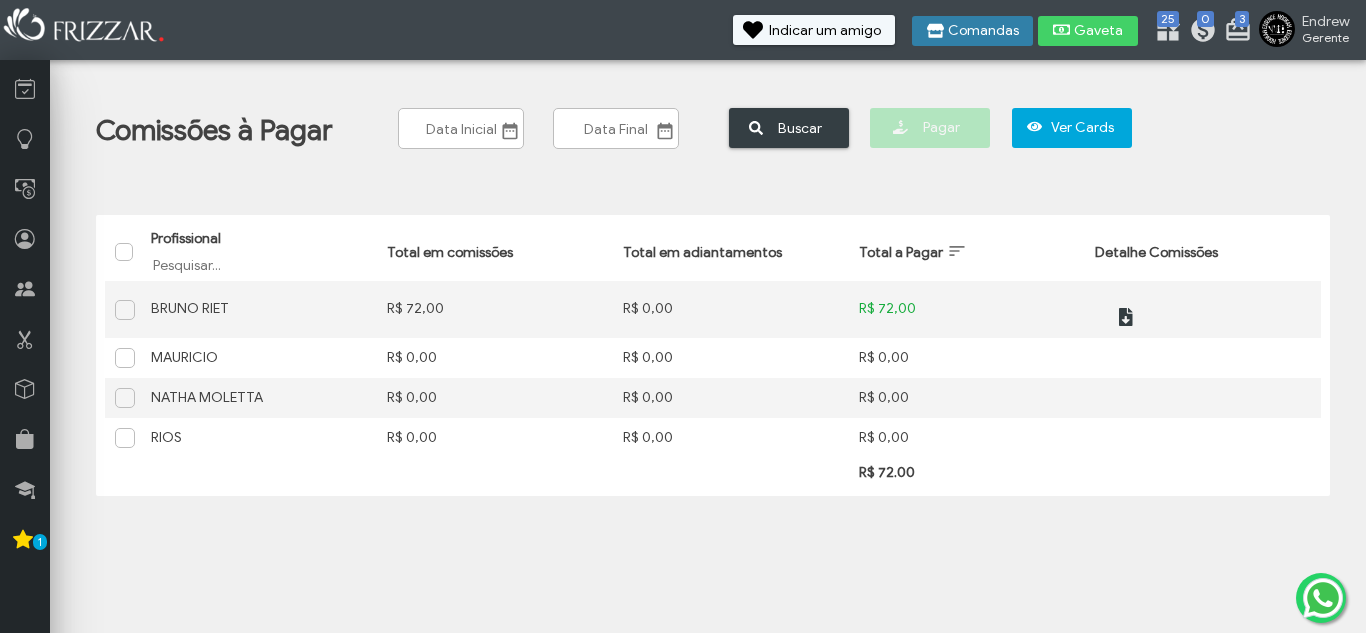 click on "Comandas" at bounding box center [983, 31] 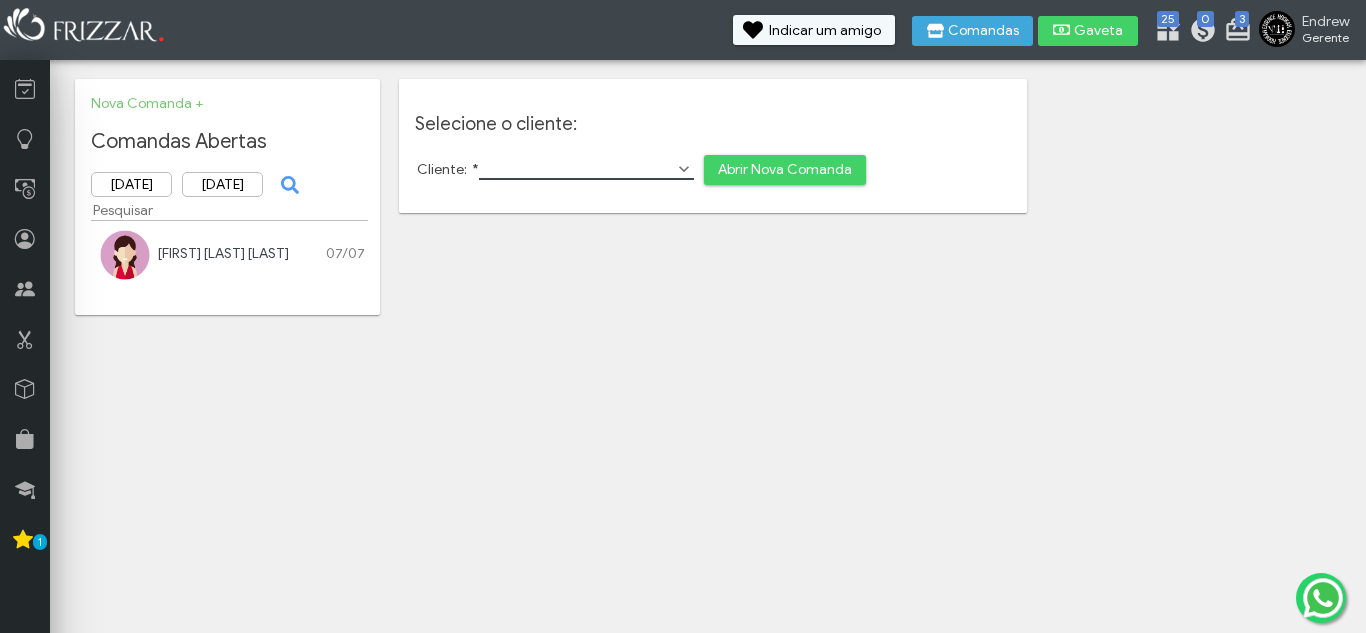 click on "Cliente: *" at bounding box center (586, 169) 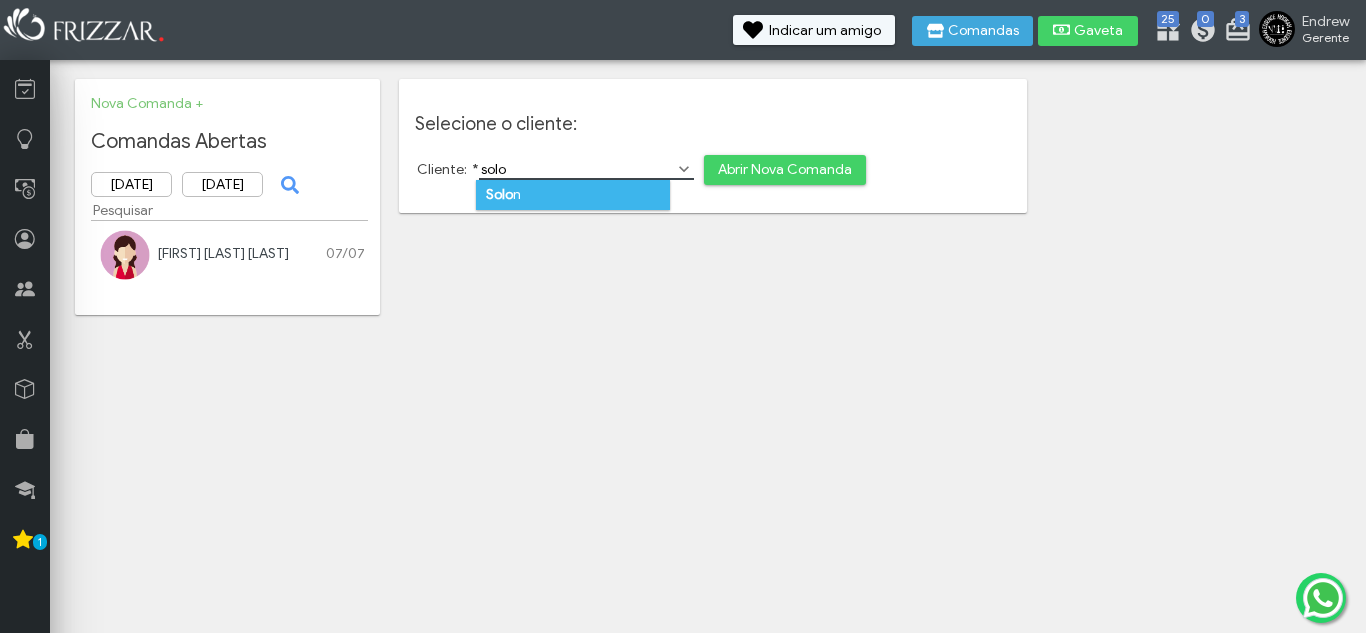 type on "solo" 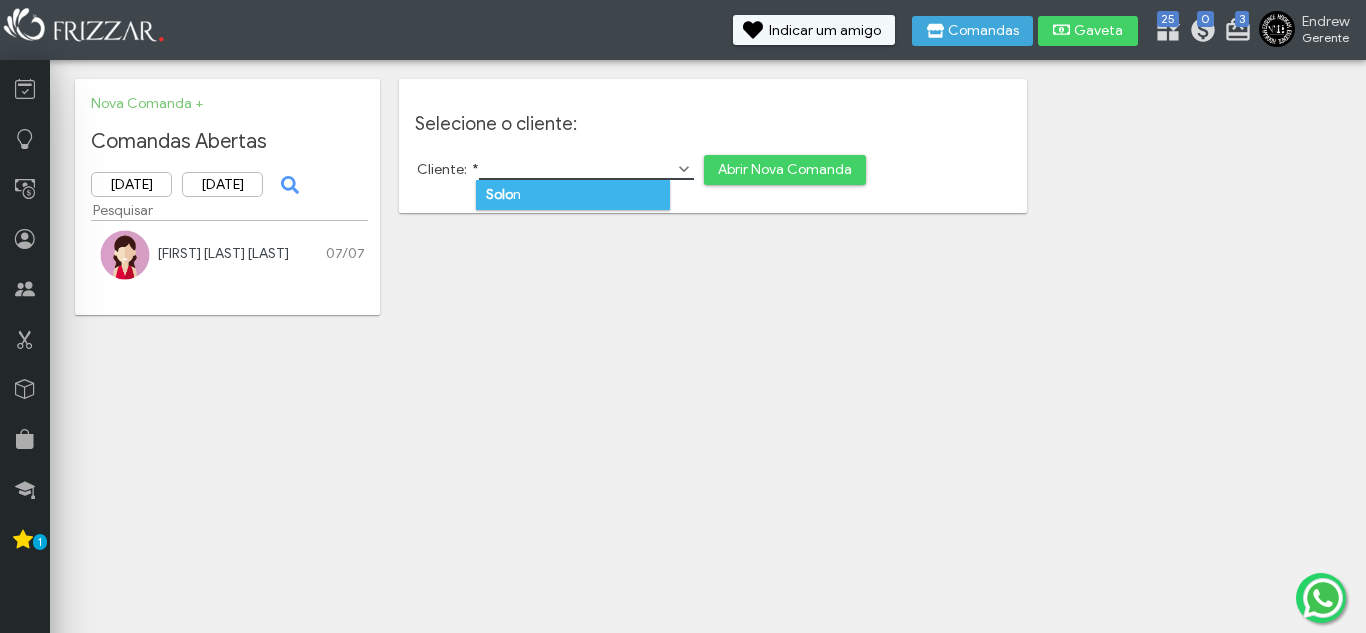 click on "Solo n" at bounding box center [573, 195] 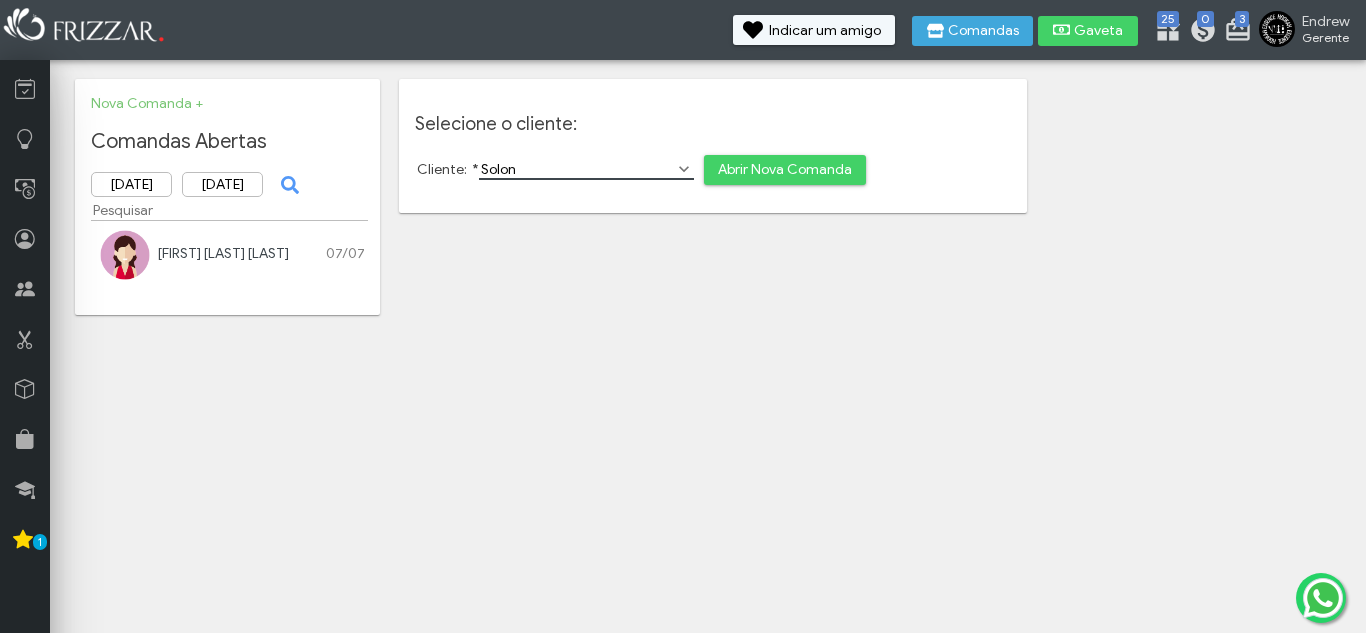 click on "Abrir Nova Comanda" at bounding box center (785, 170) 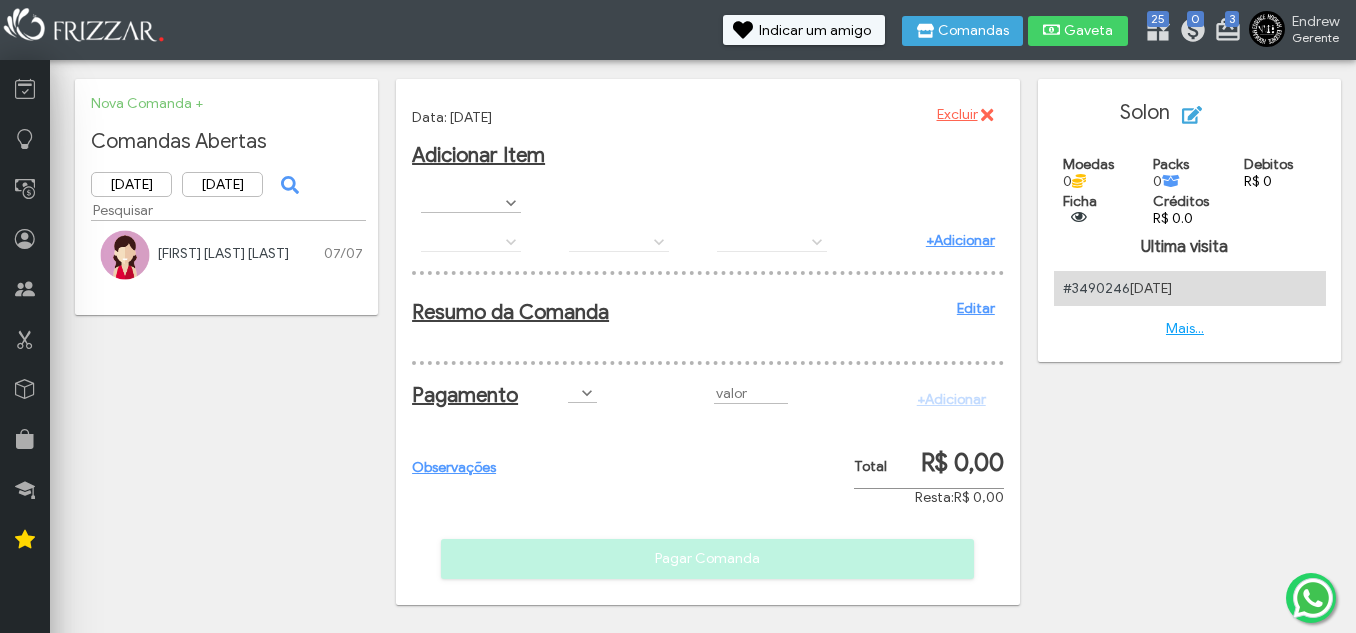 scroll, scrollTop: 0, scrollLeft: 0, axis: both 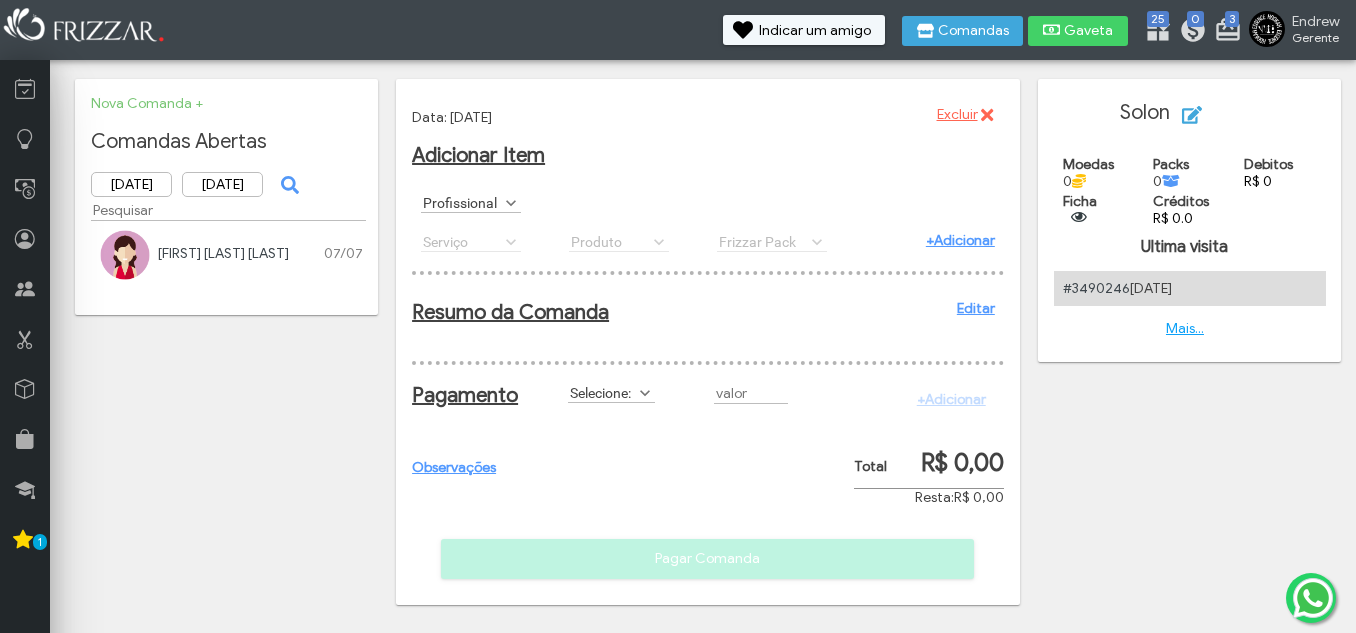 click on "Profissional" at bounding box center [462, 202] 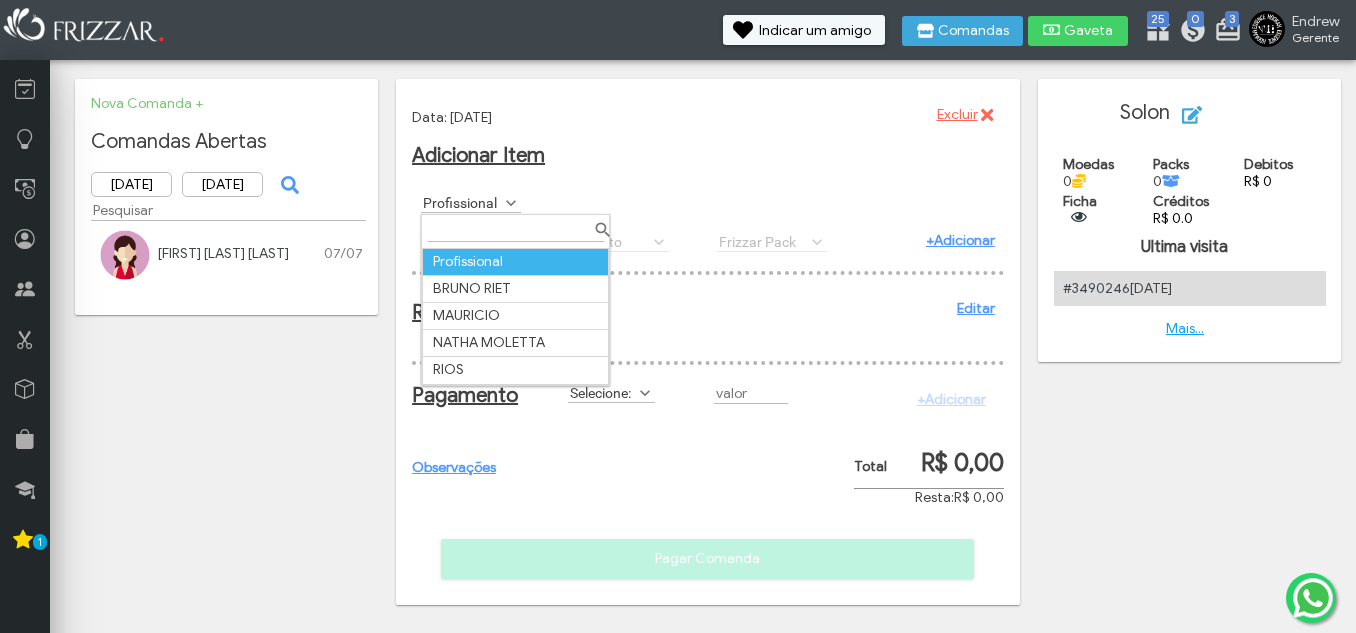 scroll, scrollTop: 11, scrollLeft: 89, axis: both 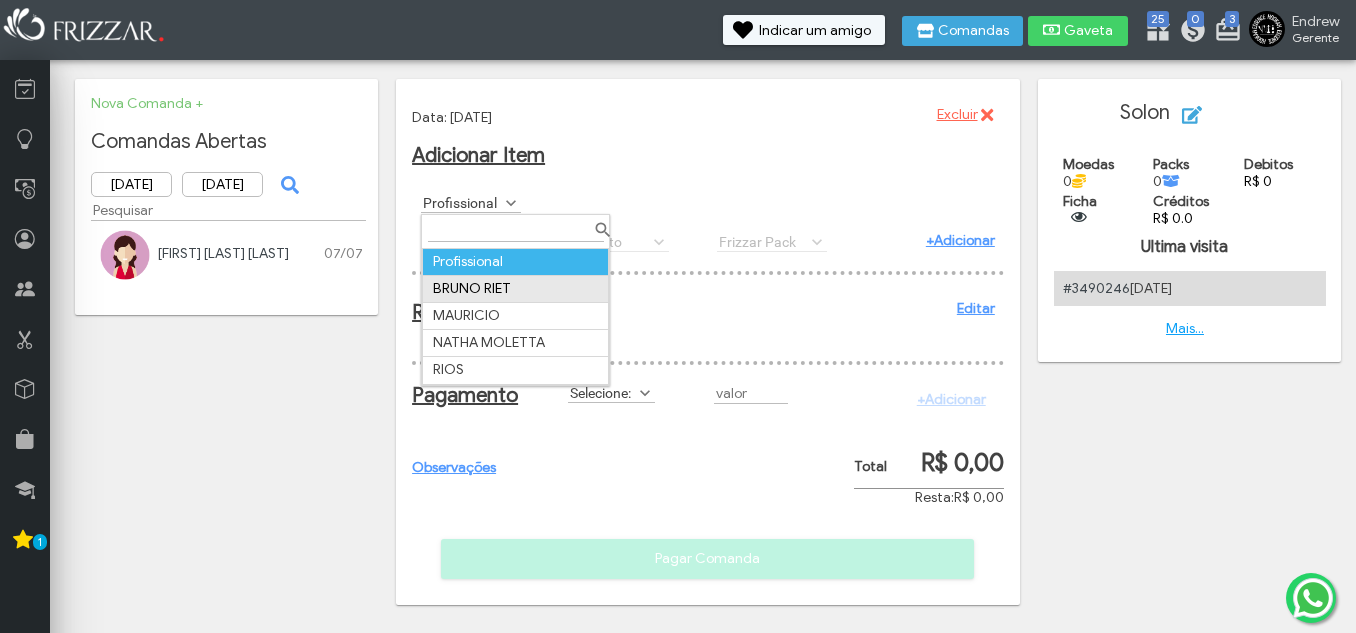 click on "BRUNO RIET" at bounding box center (516, 288) 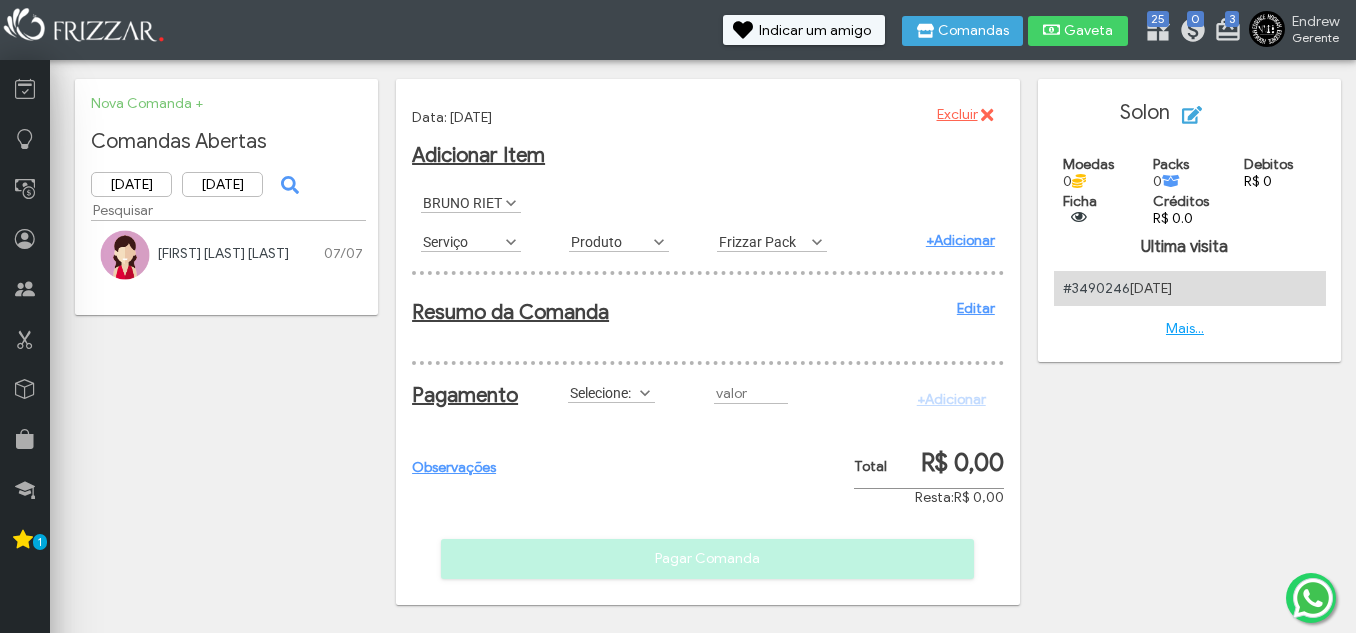 scroll, scrollTop: 11, scrollLeft: 89, axis: both 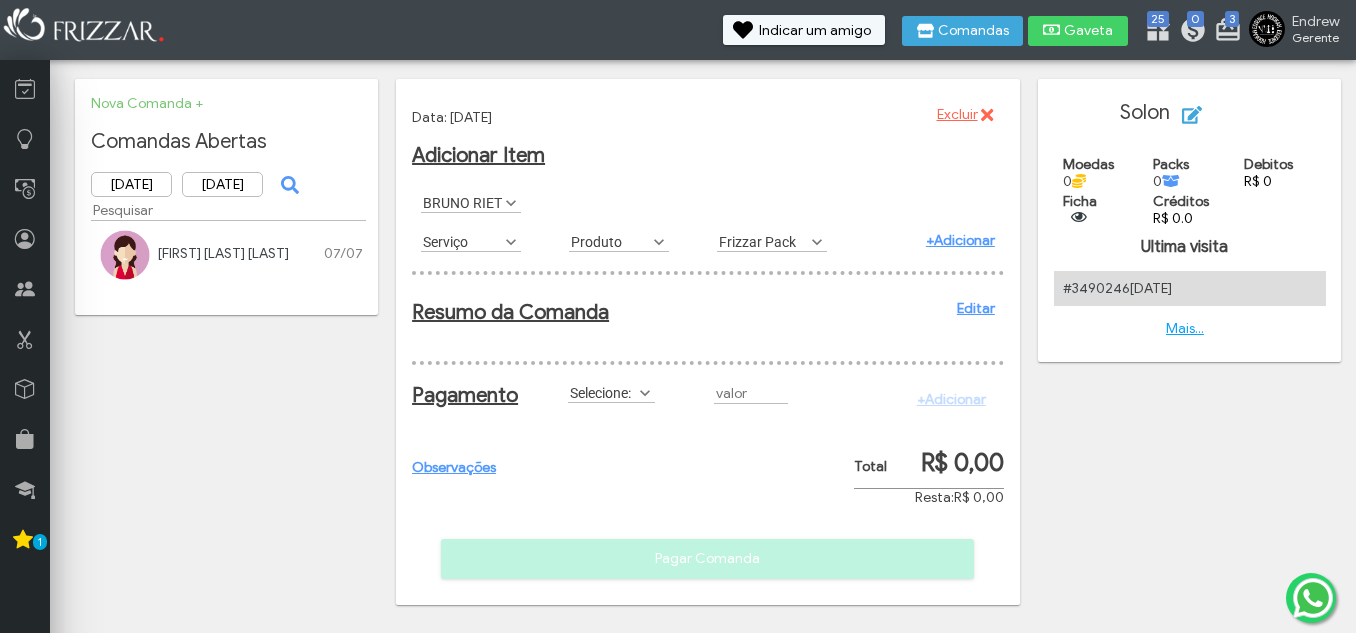 click on "Serviço" at bounding box center (462, 241) 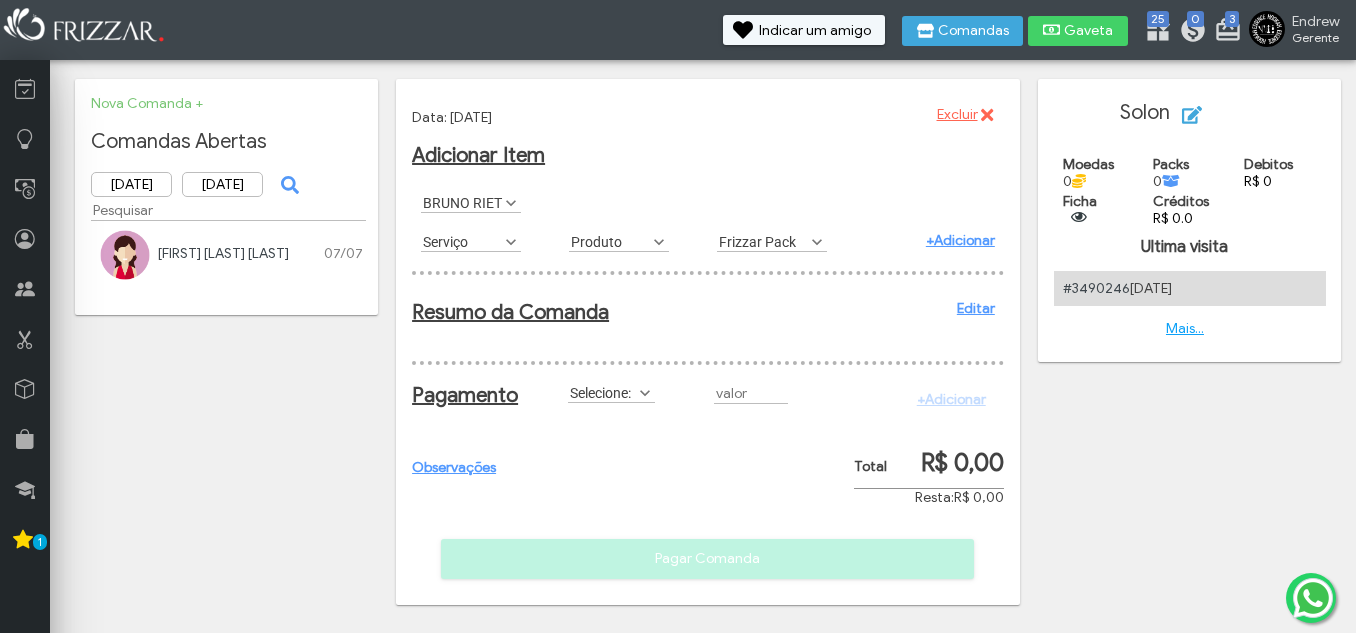 click on "Serviço" at bounding box center [462, 241] 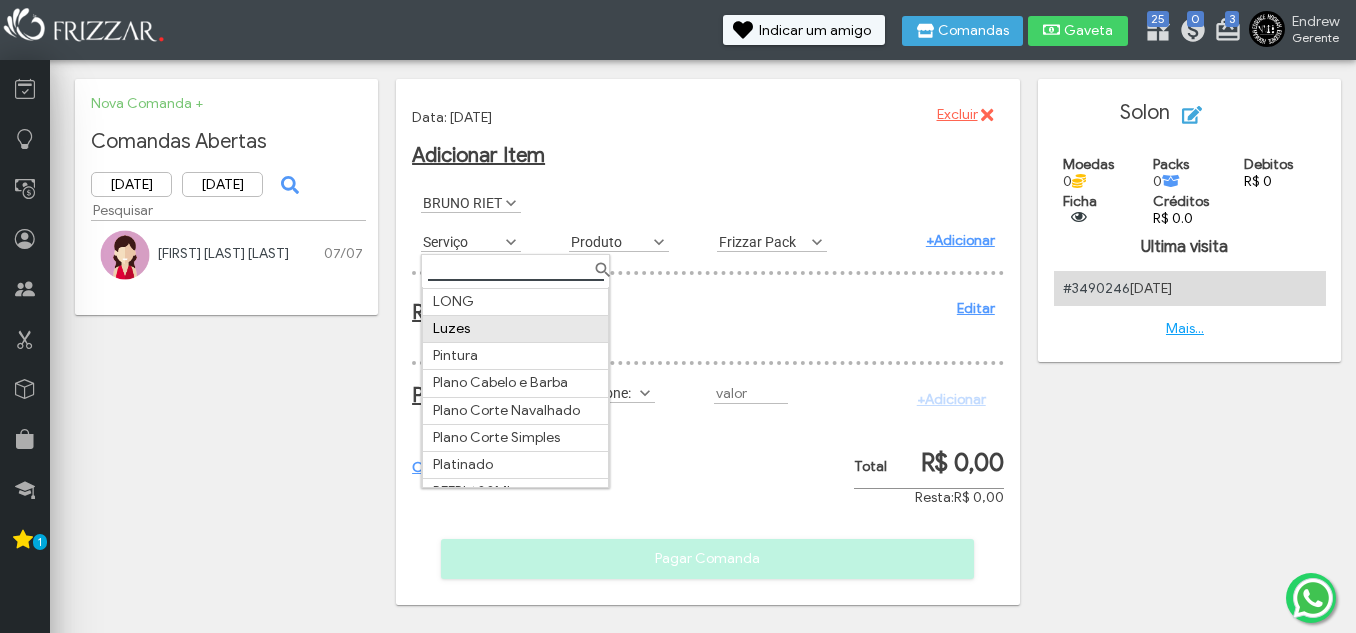 scroll, scrollTop: 172, scrollLeft: 0, axis: vertical 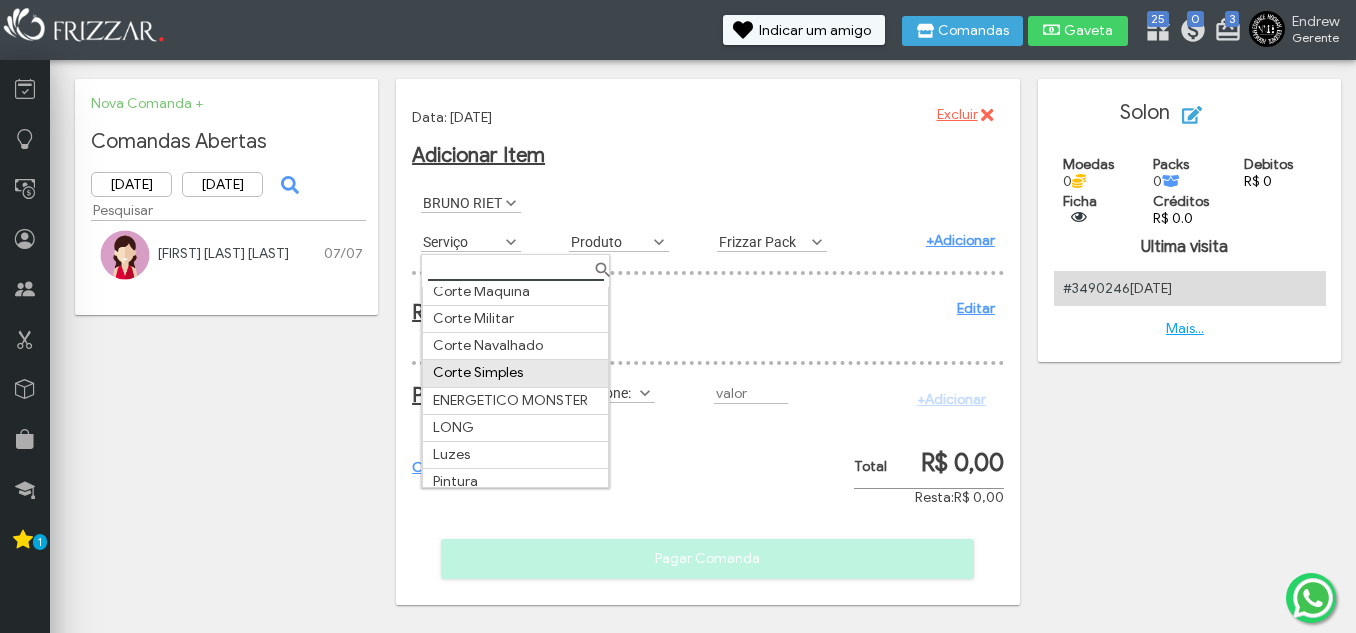 click on "Corte Simples" at bounding box center [516, 373] 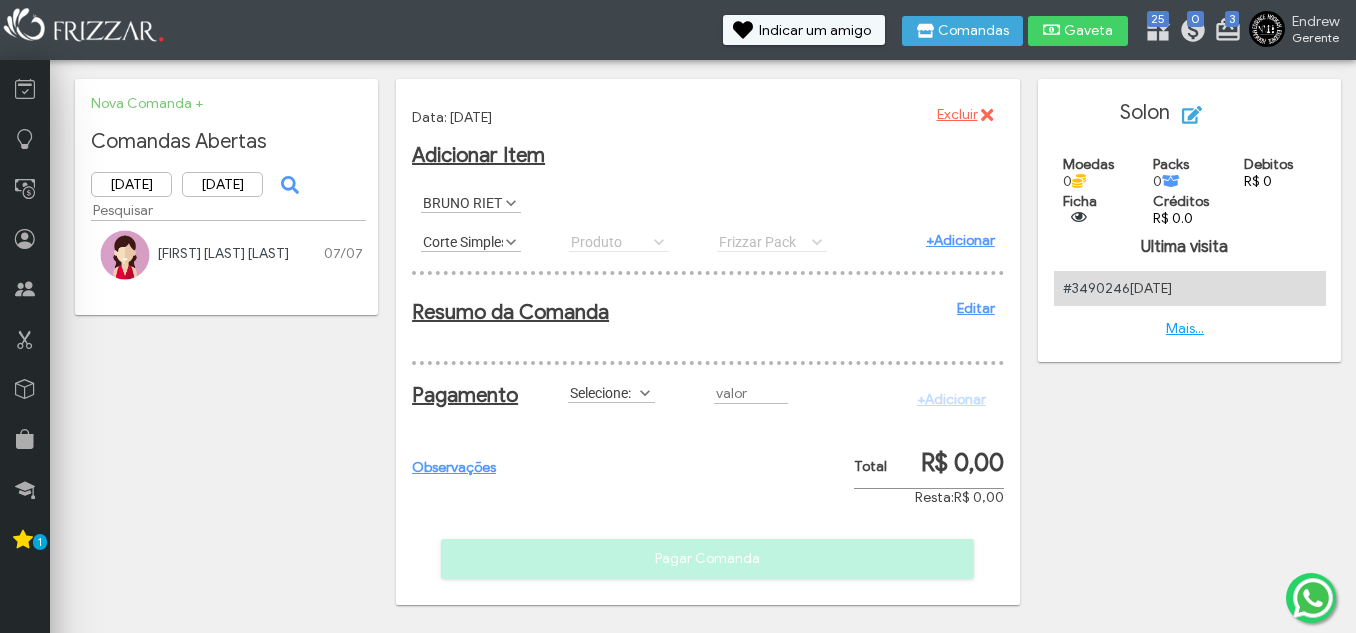 click on "+Adicionar" at bounding box center [960, 240] 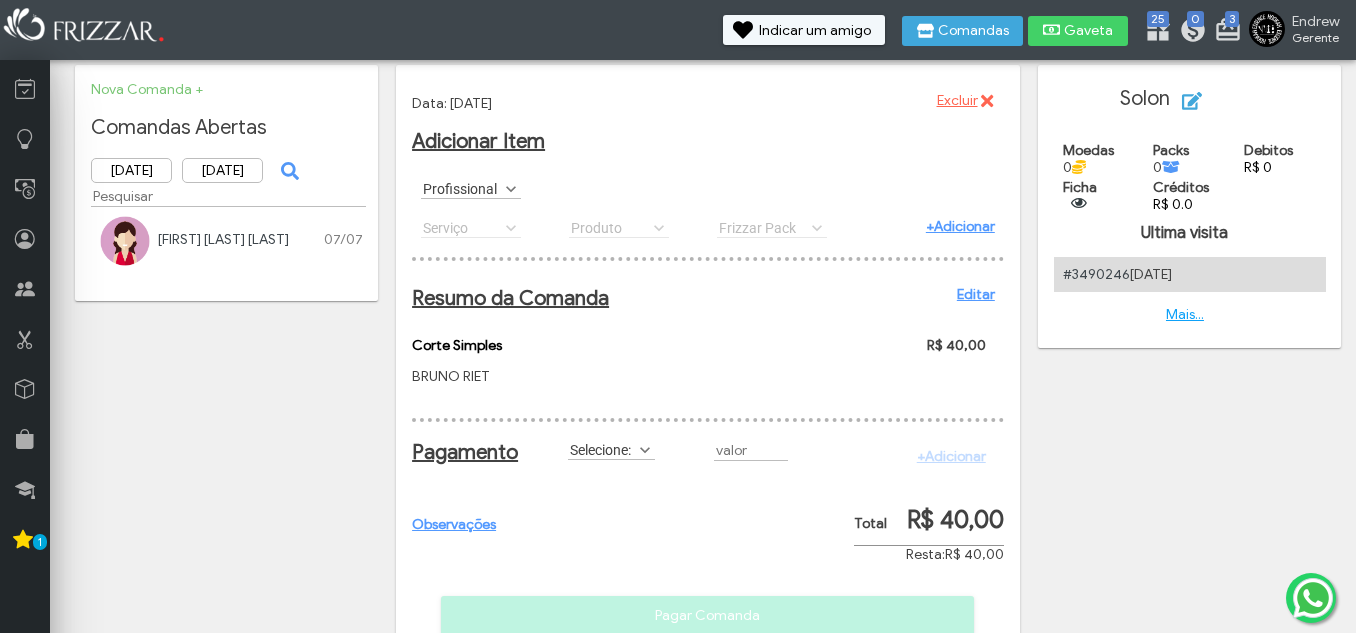 click on "Selecione:" at bounding box center (602, 449) 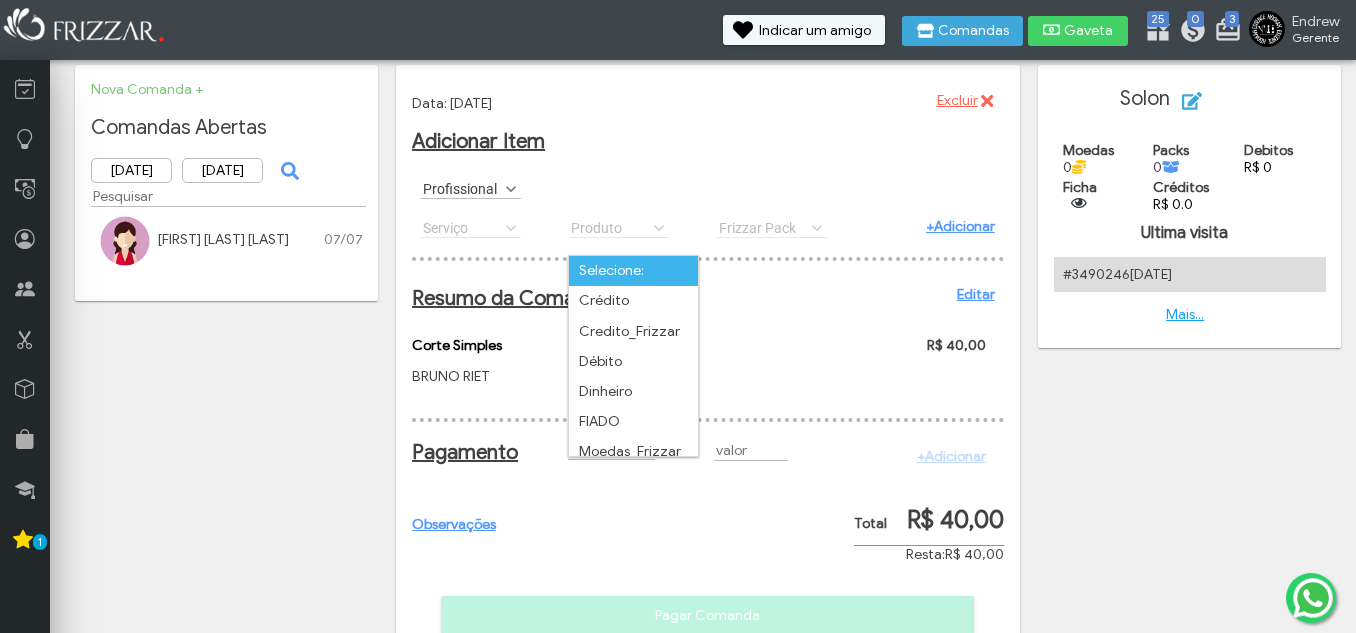 scroll, scrollTop: 11, scrollLeft: 89, axis: both 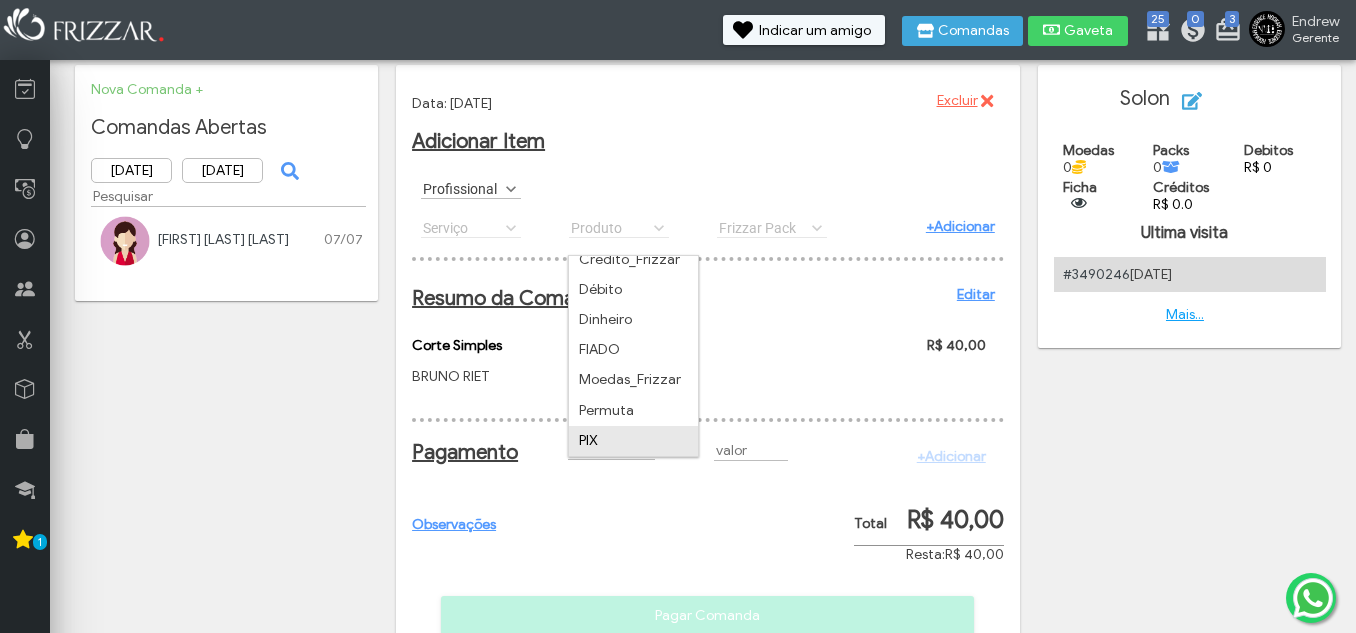 click on "PIX" at bounding box center [633, 441] 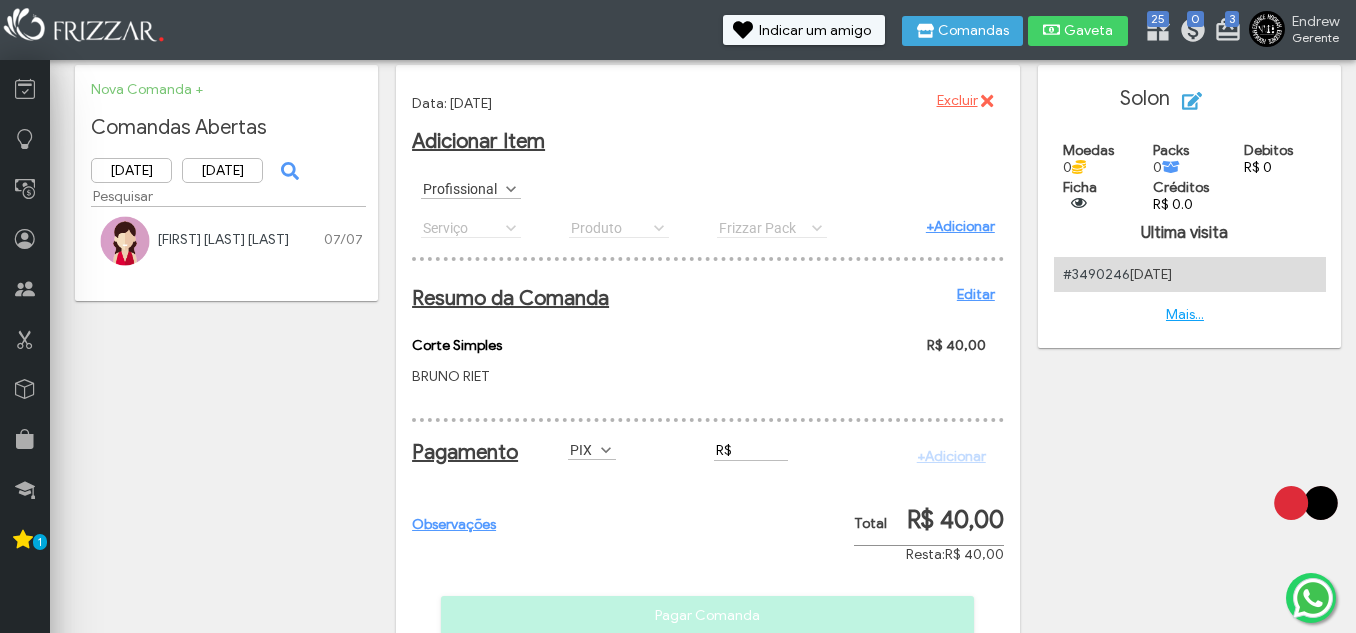 click on "R$" at bounding box center [751, 450] 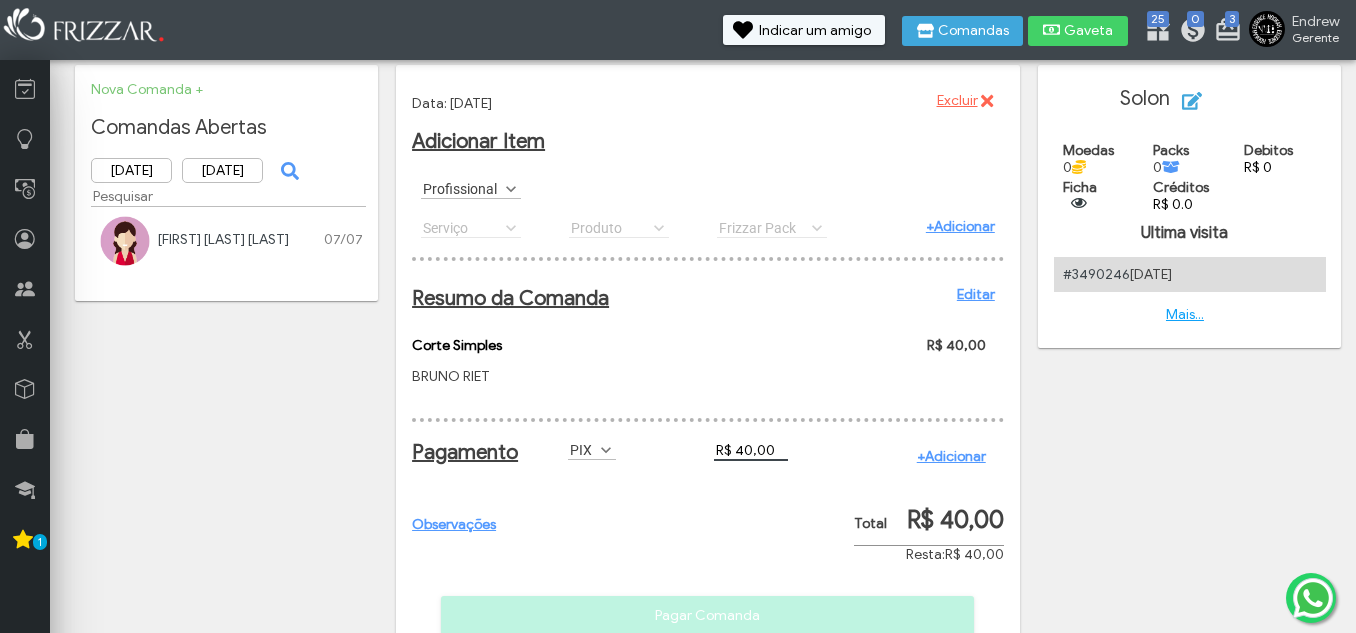click on "+Adicionar" at bounding box center [951, 456] 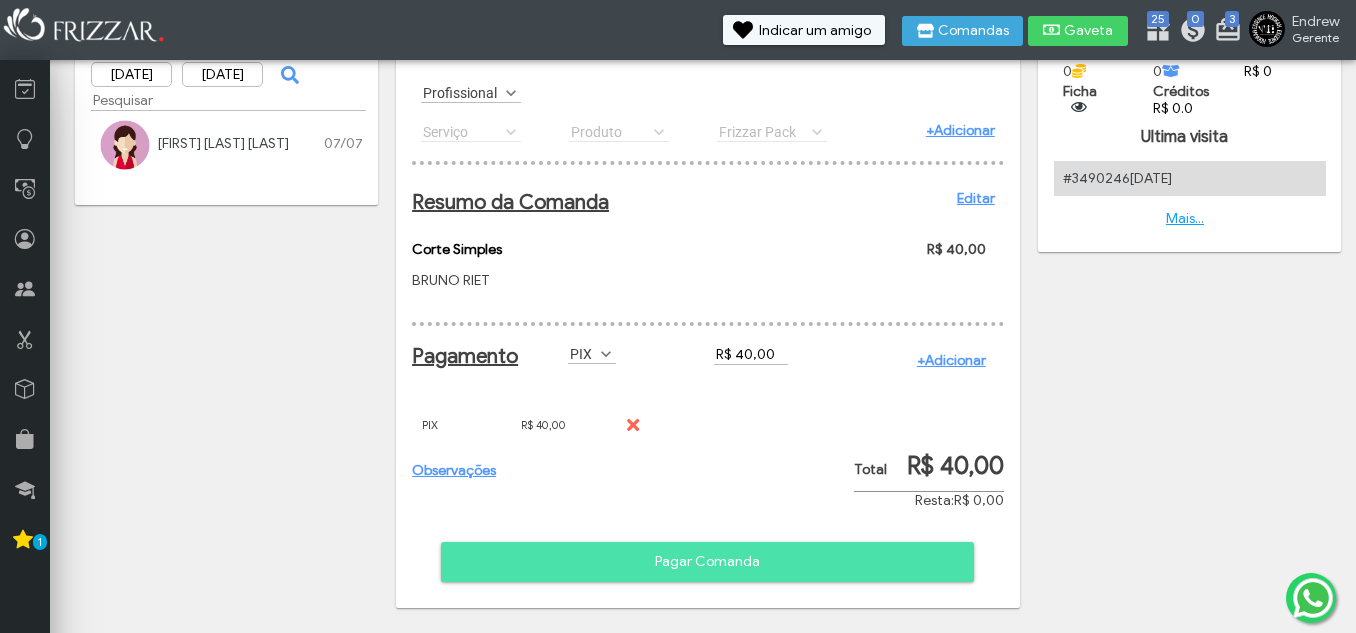 scroll, scrollTop: 127, scrollLeft: 0, axis: vertical 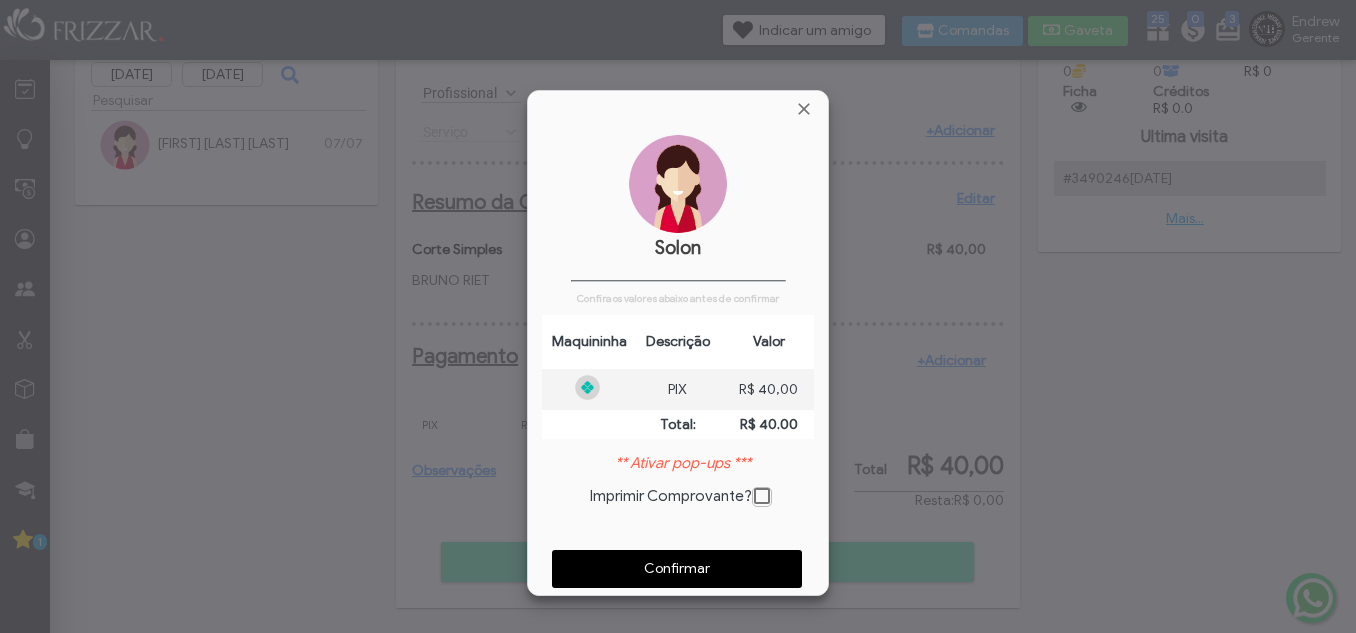 click on "Confirmar" at bounding box center (677, 569) 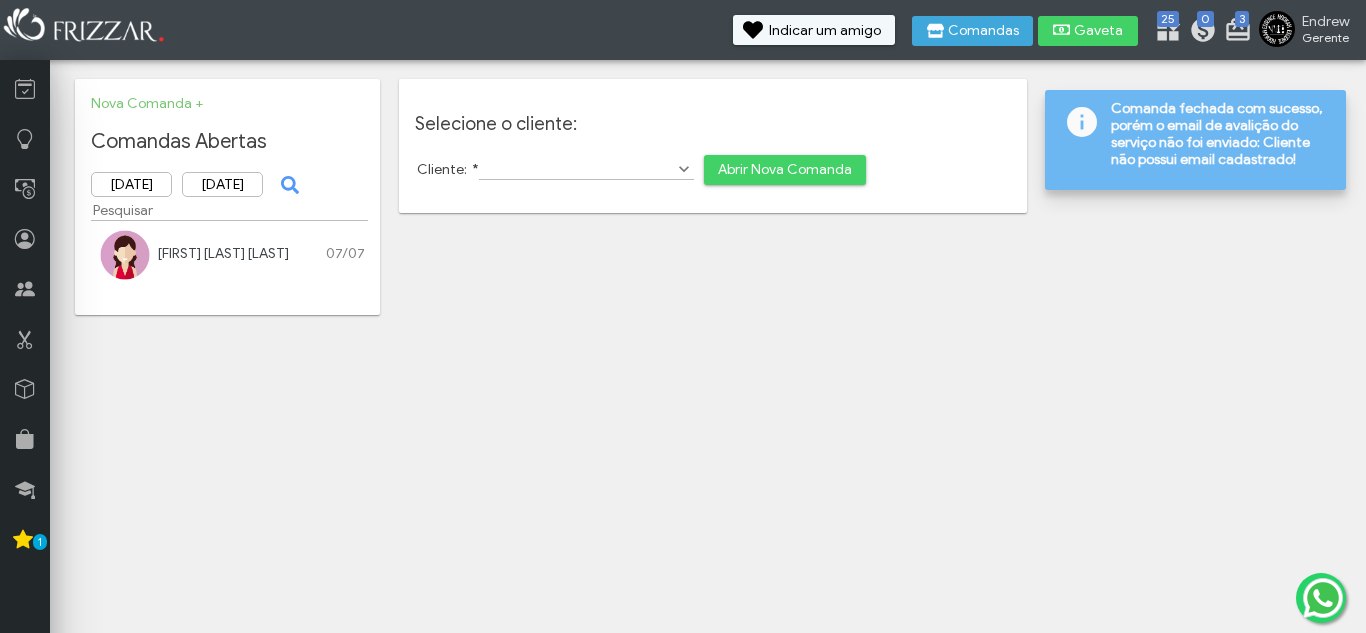 scroll, scrollTop: 0, scrollLeft: 0, axis: both 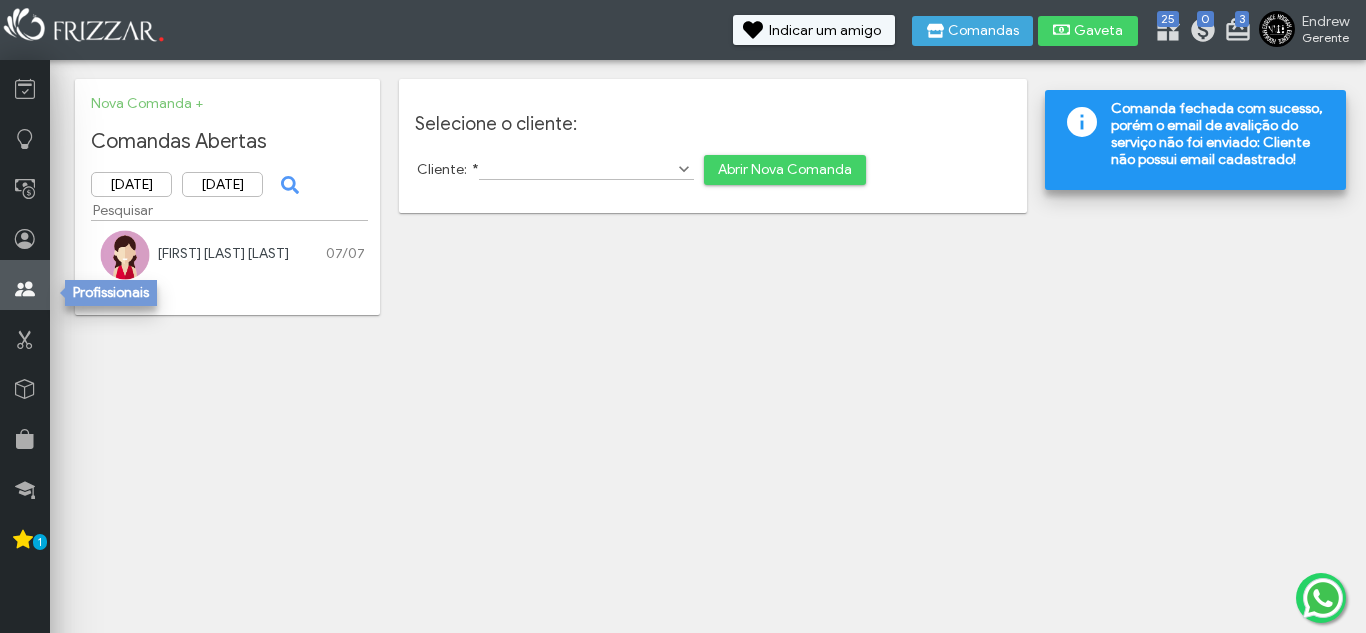 click at bounding box center [25, 289] 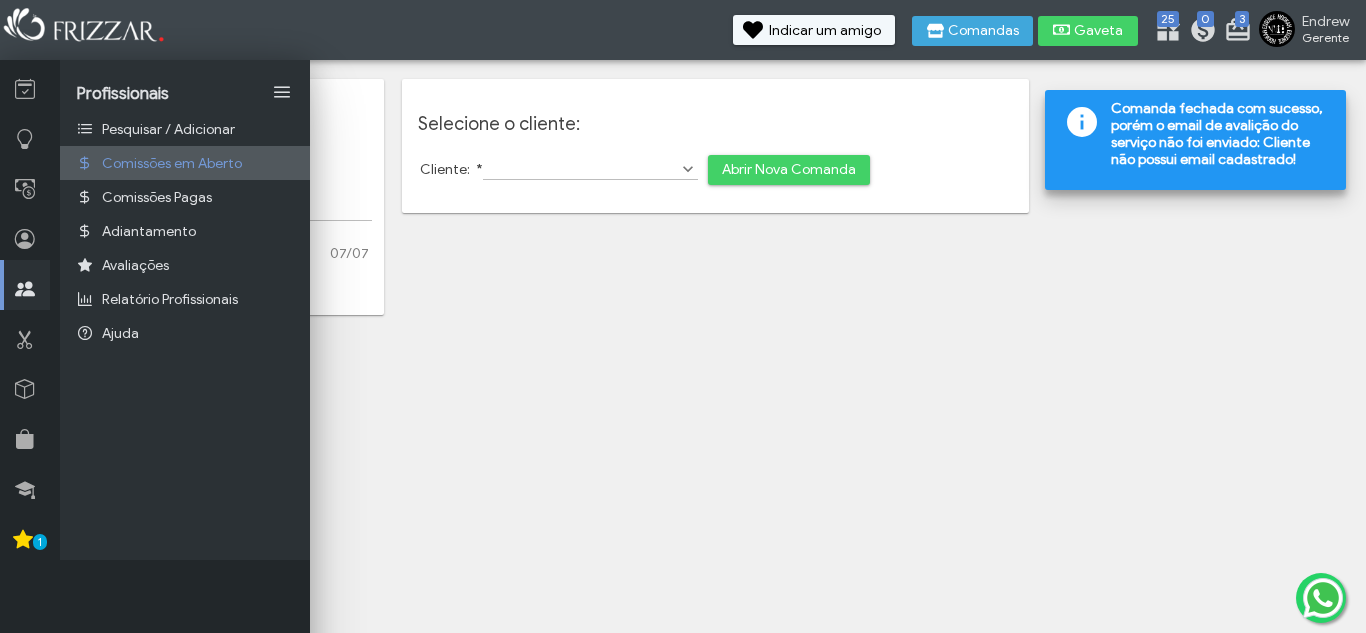 click on "Comissões em Aberto" at bounding box center (172, 163) 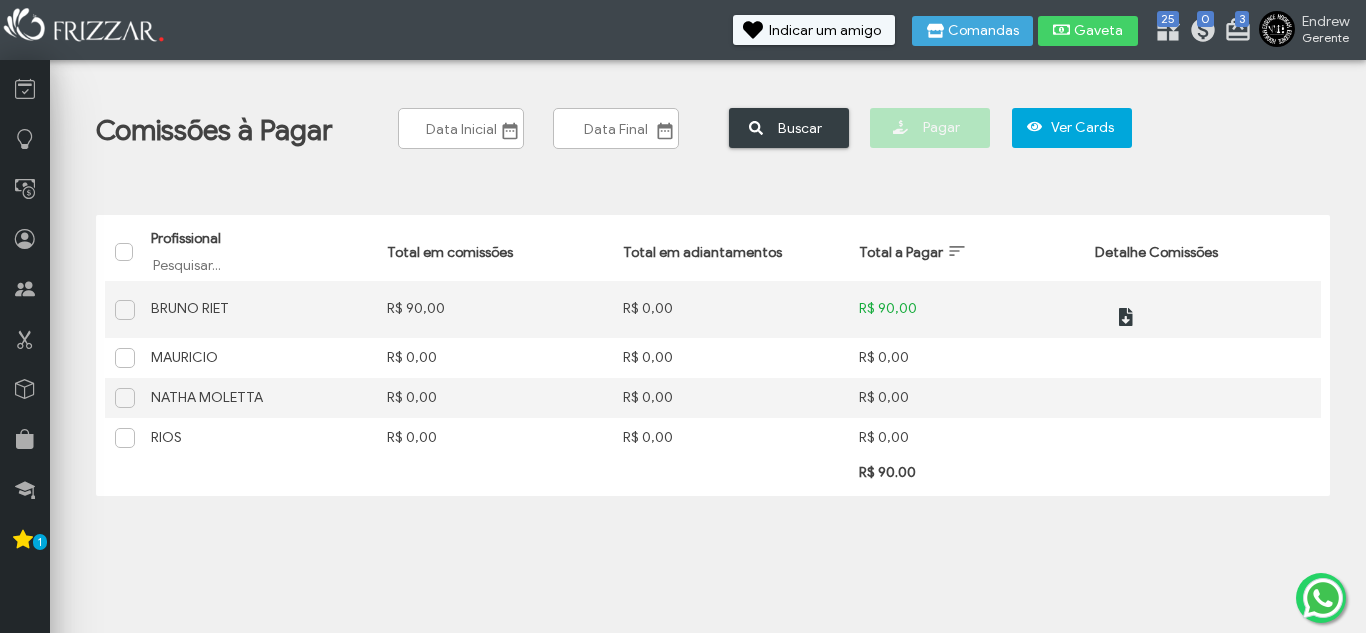 scroll, scrollTop: 0, scrollLeft: 0, axis: both 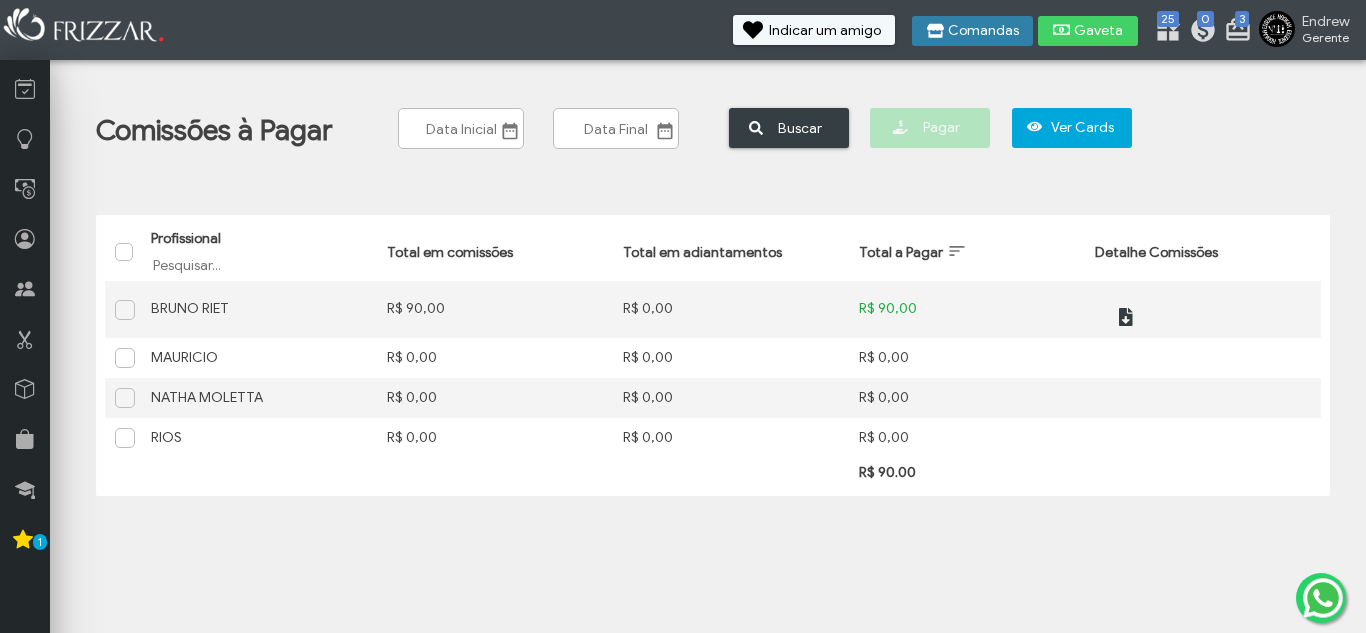 click on "Comandas" at bounding box center [983, 31] 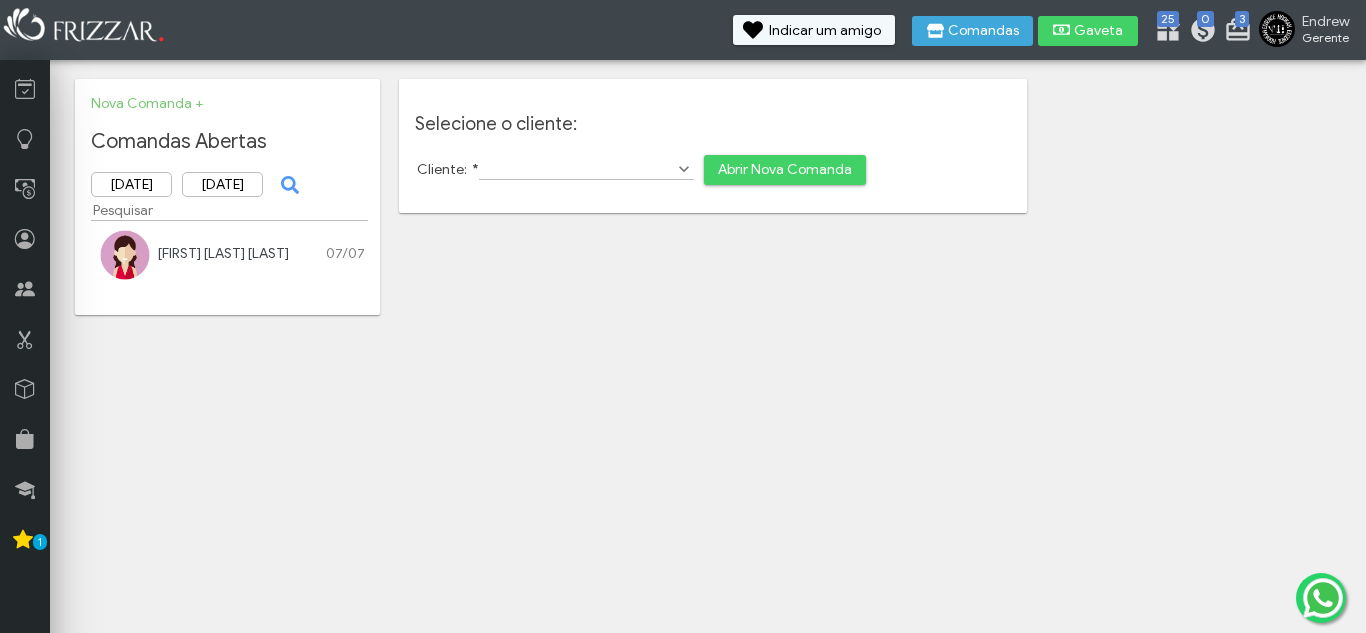scroll, scrollTop: 0, scrollLeft: 0, axis: both 